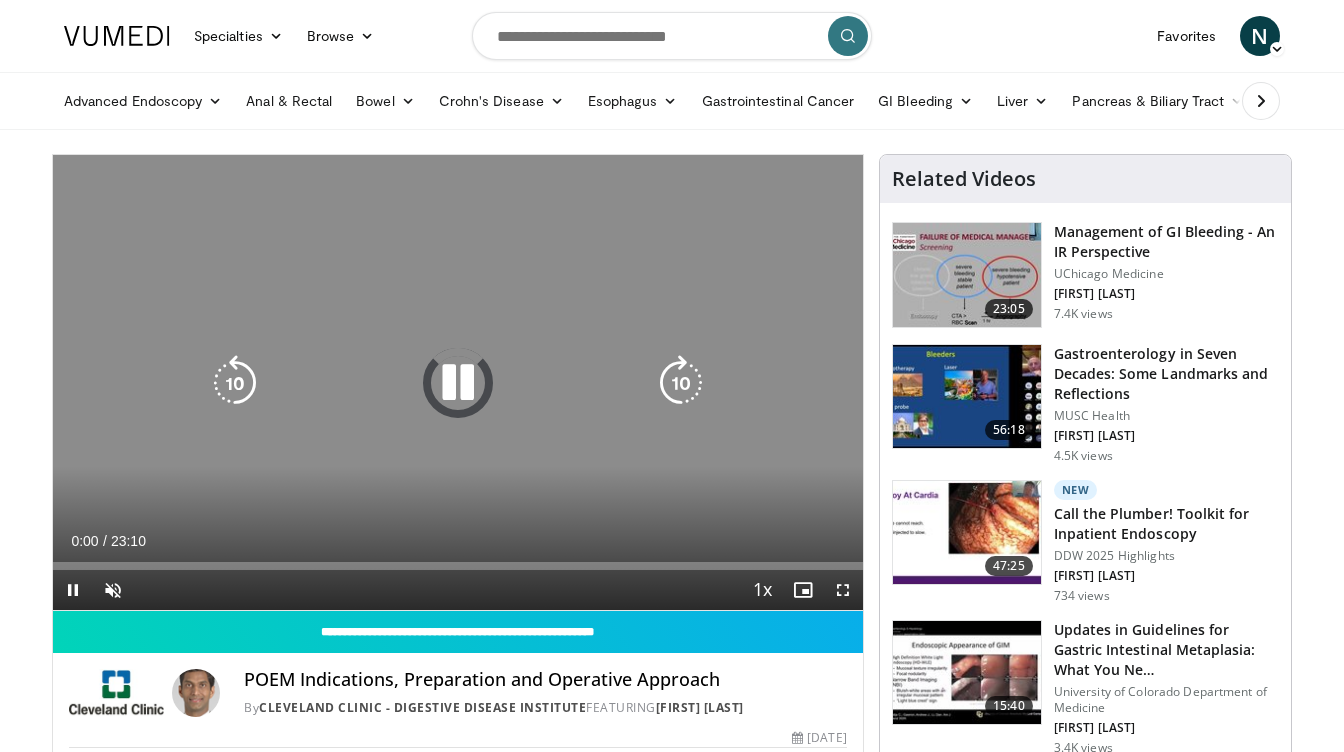 scroll, scrollTop: 0, scrollLeft: 0, axis: both 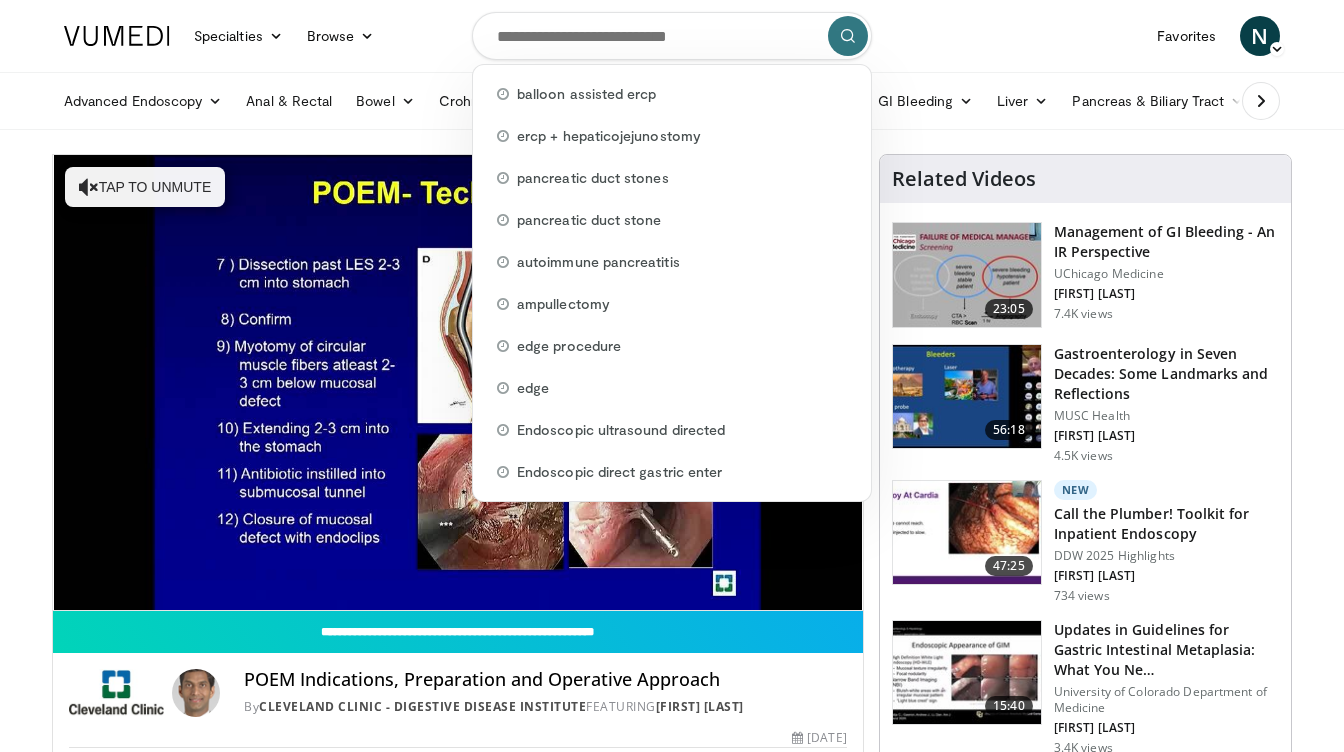 click at bounding box center (672, 36) 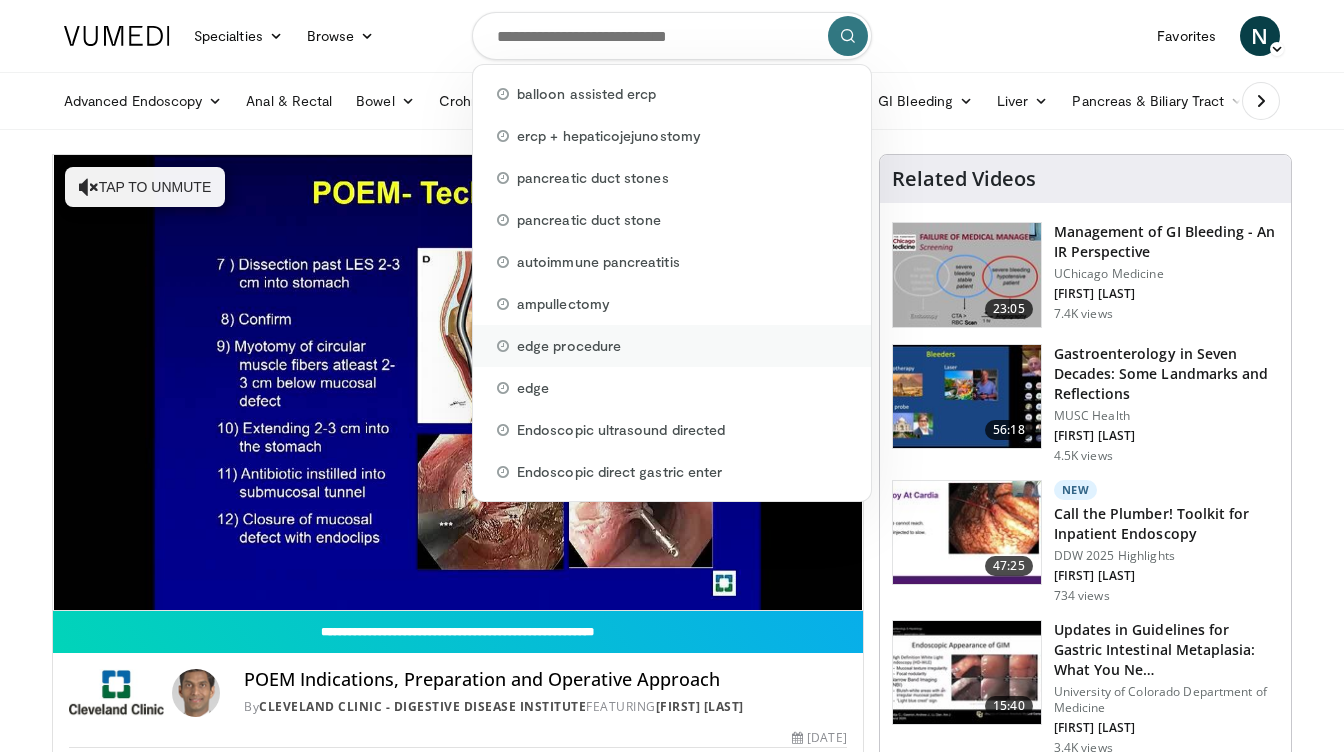click on "edge procedure" at bounding box center (586, 94) 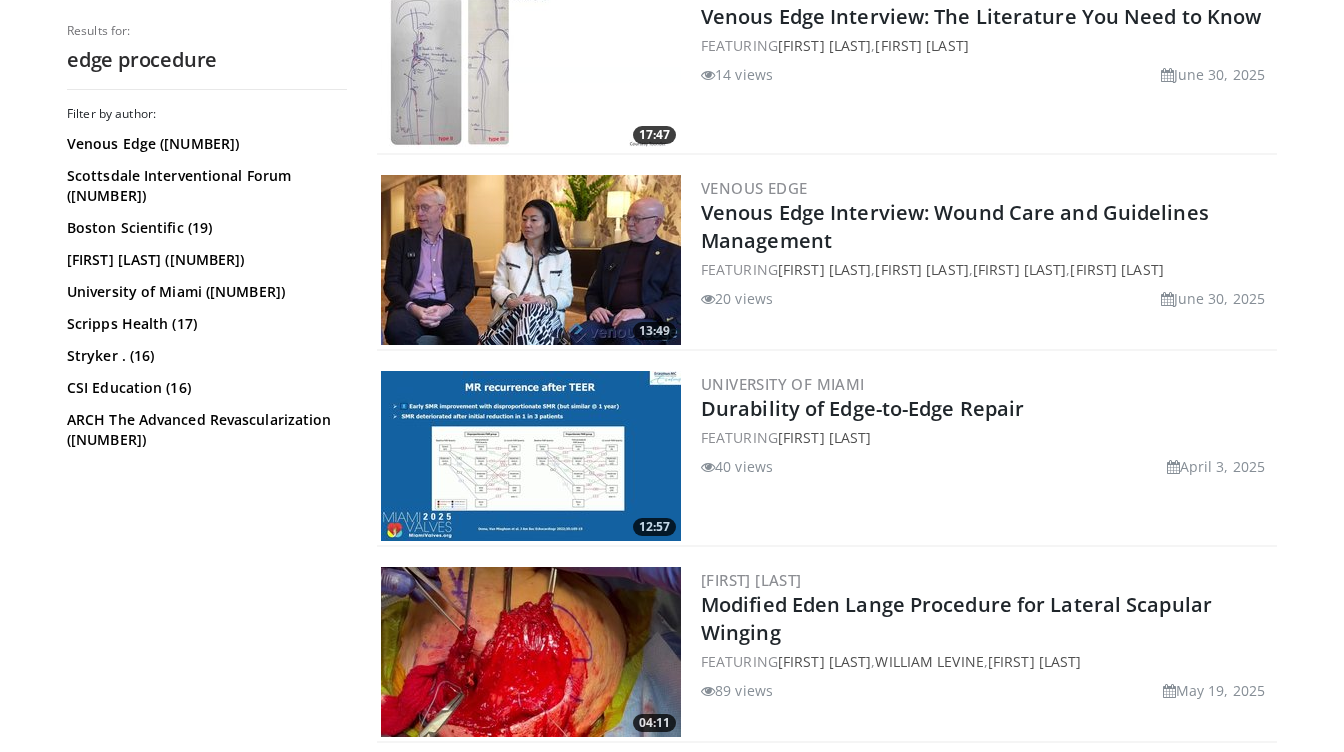 scroll, scrollTop: 0, scrollLeft: 0, axis: both 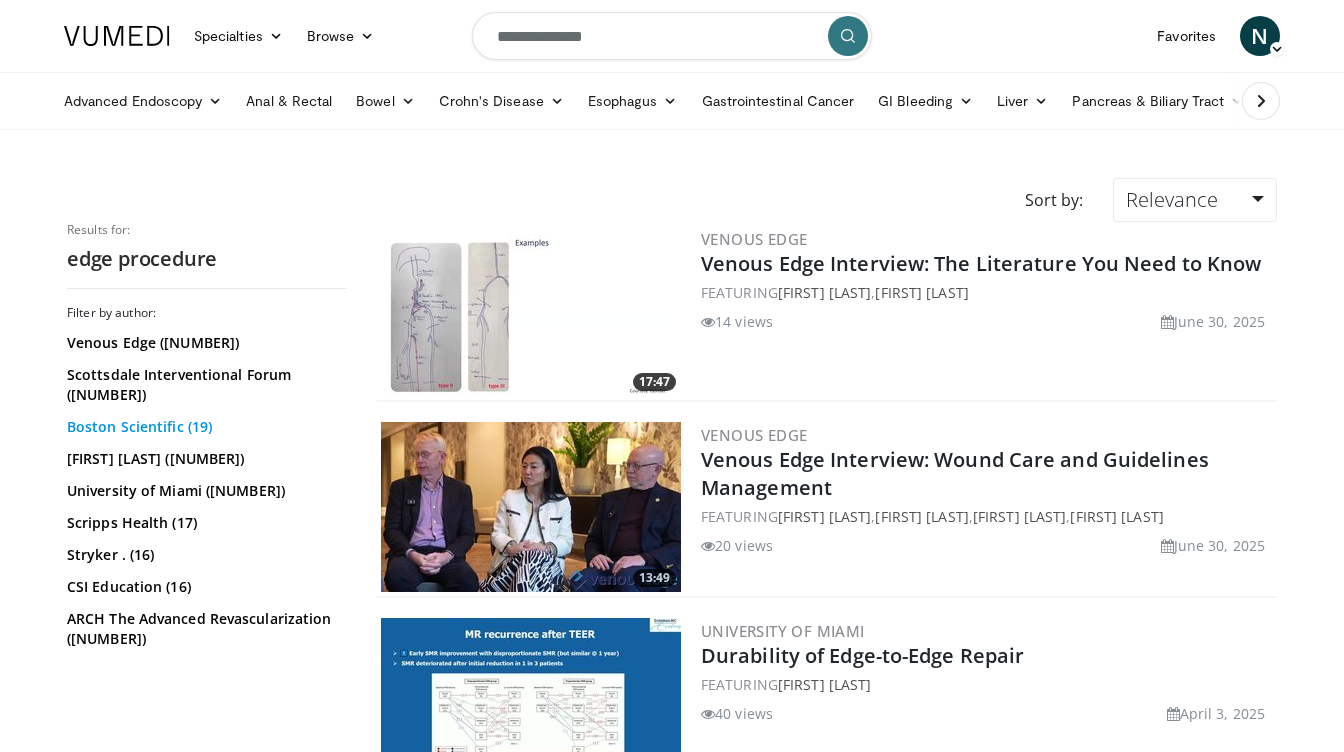 click on "Boston Scientific (19)" at bounding box center [204, 427] 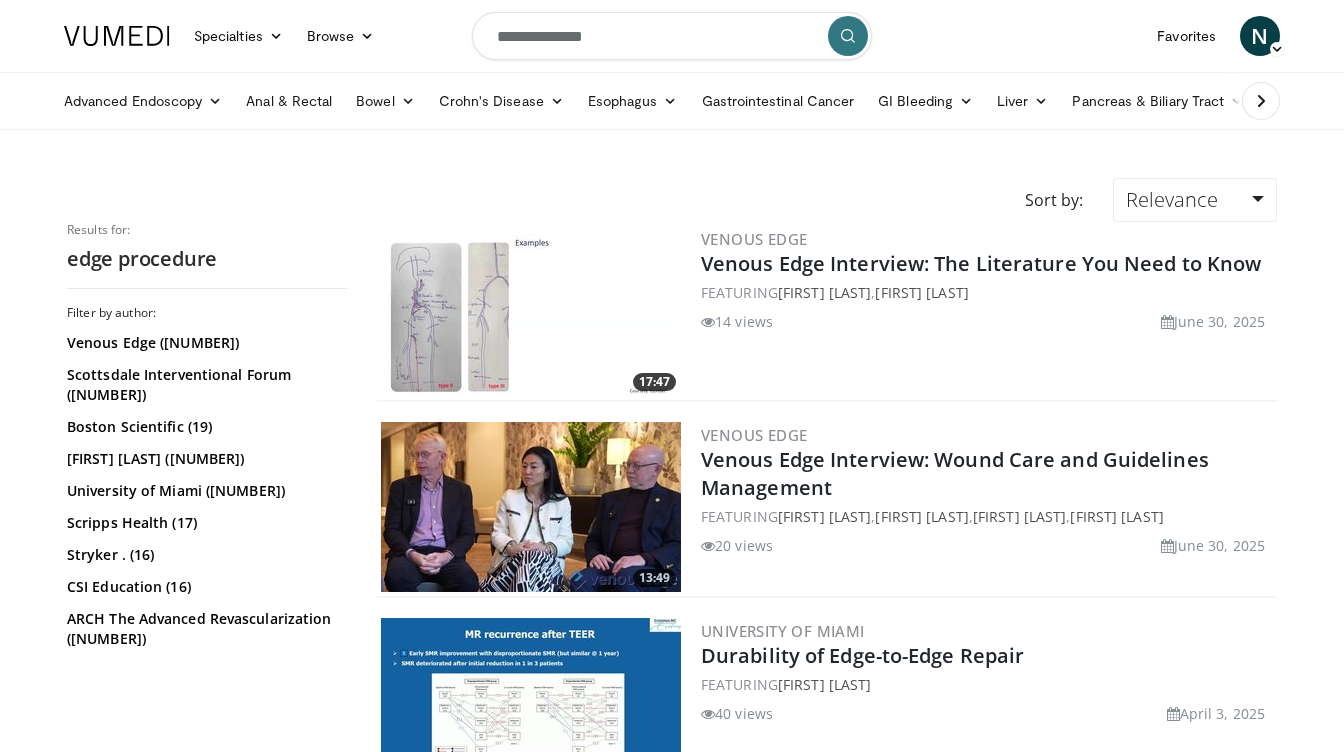 click on "**********" at bounding box center (672, 36) 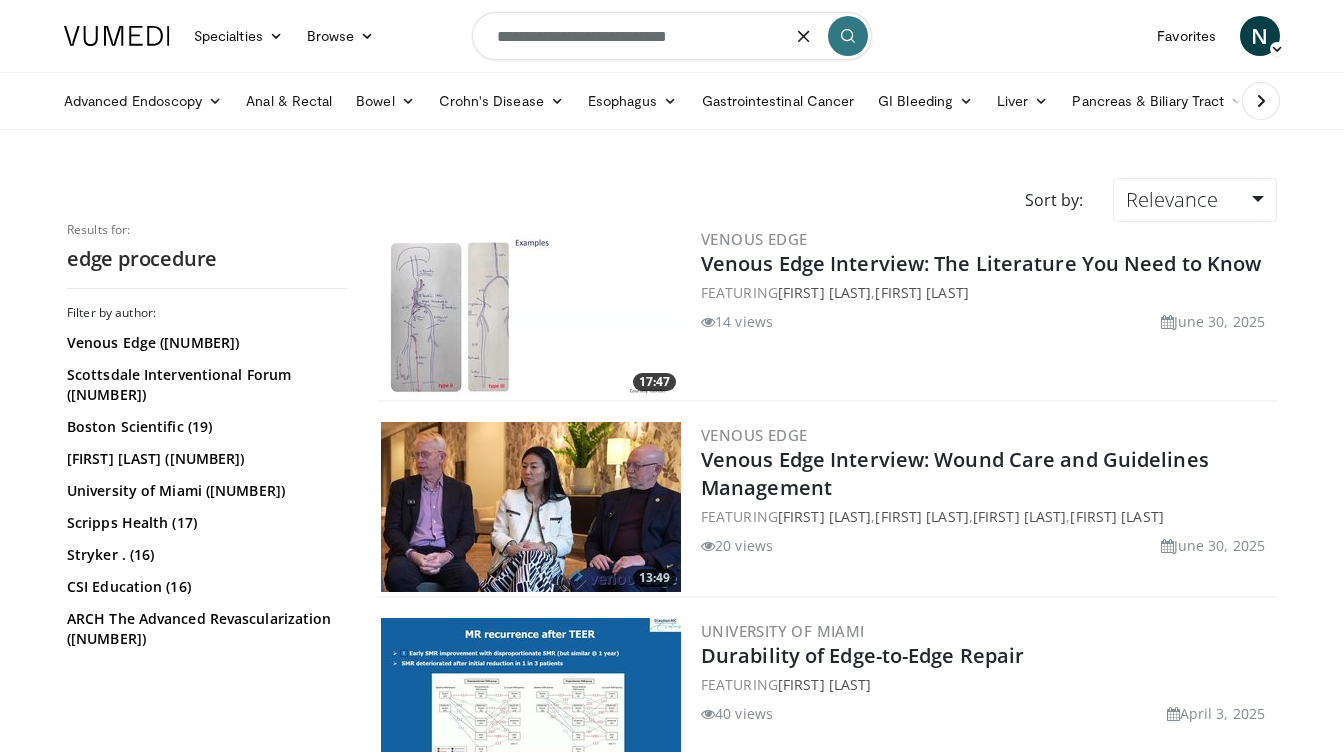 type on "**********" 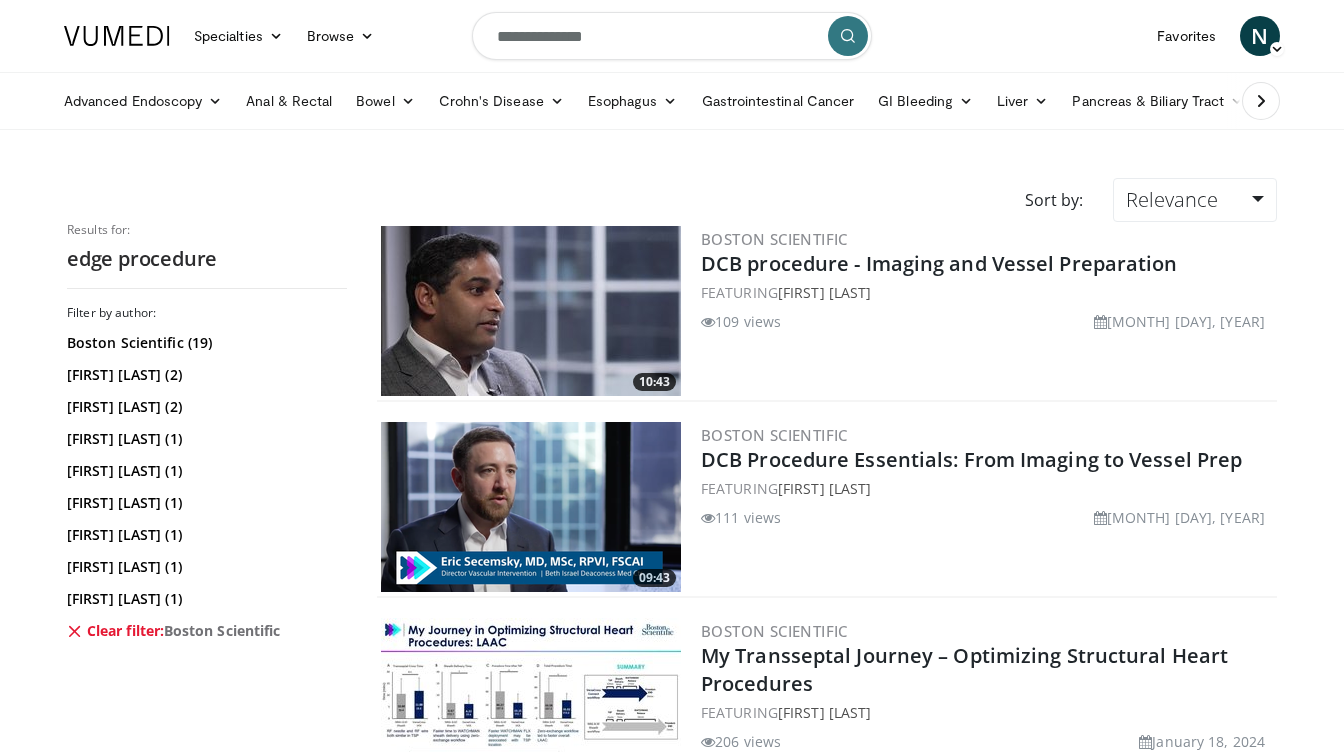 scroll, scrollTop: 0, scrollLeft: 0, axis: both 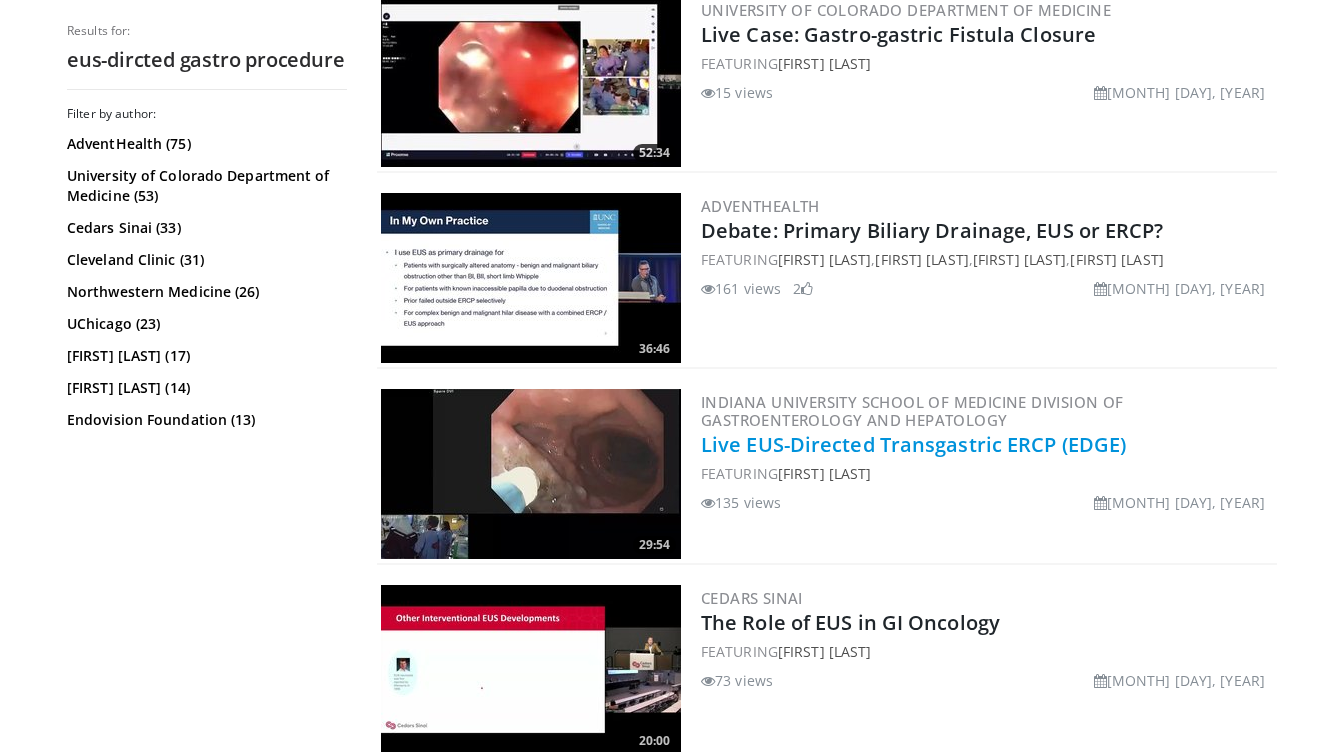 click on "Live EUS-Directed Transgastric ERCP (EDGE)" at bounding box center (913, 444) 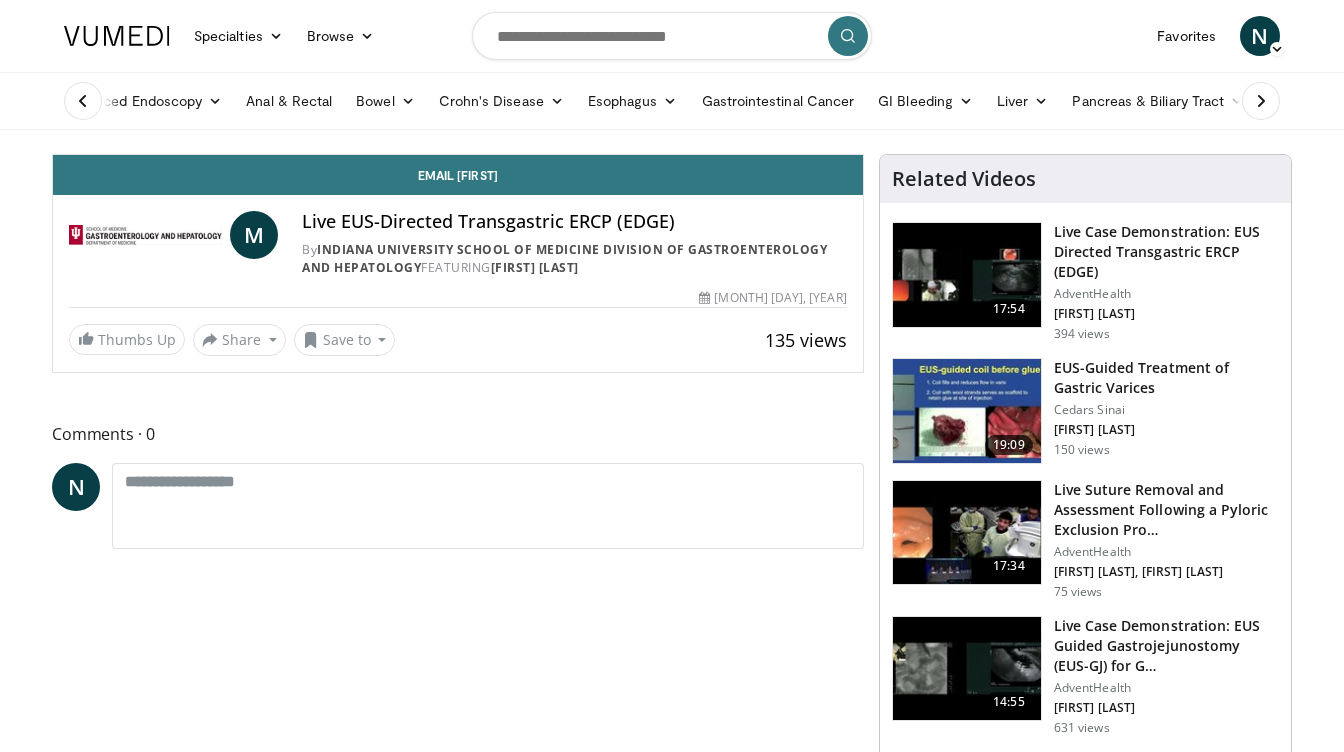 scroll, scrollTop: 0, scrollLeft: 0, axis: both 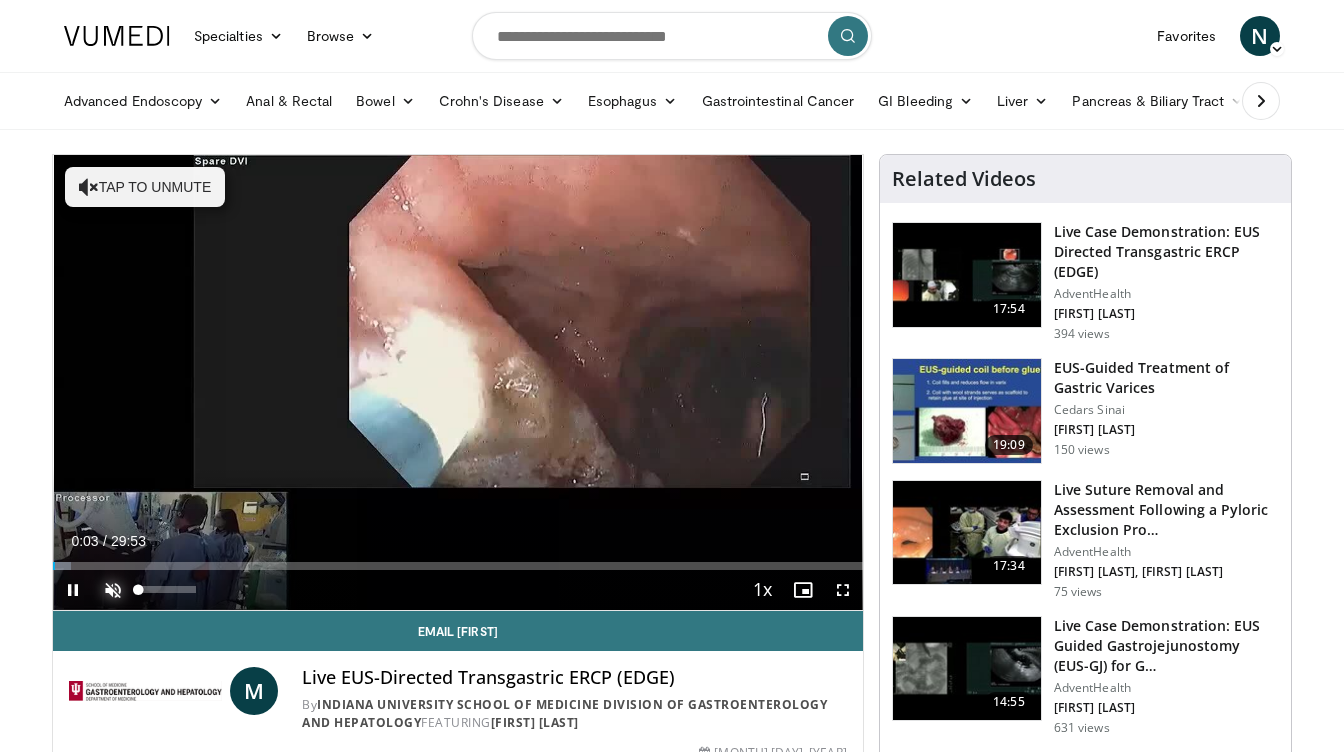 click at bounding box center (113, 590) 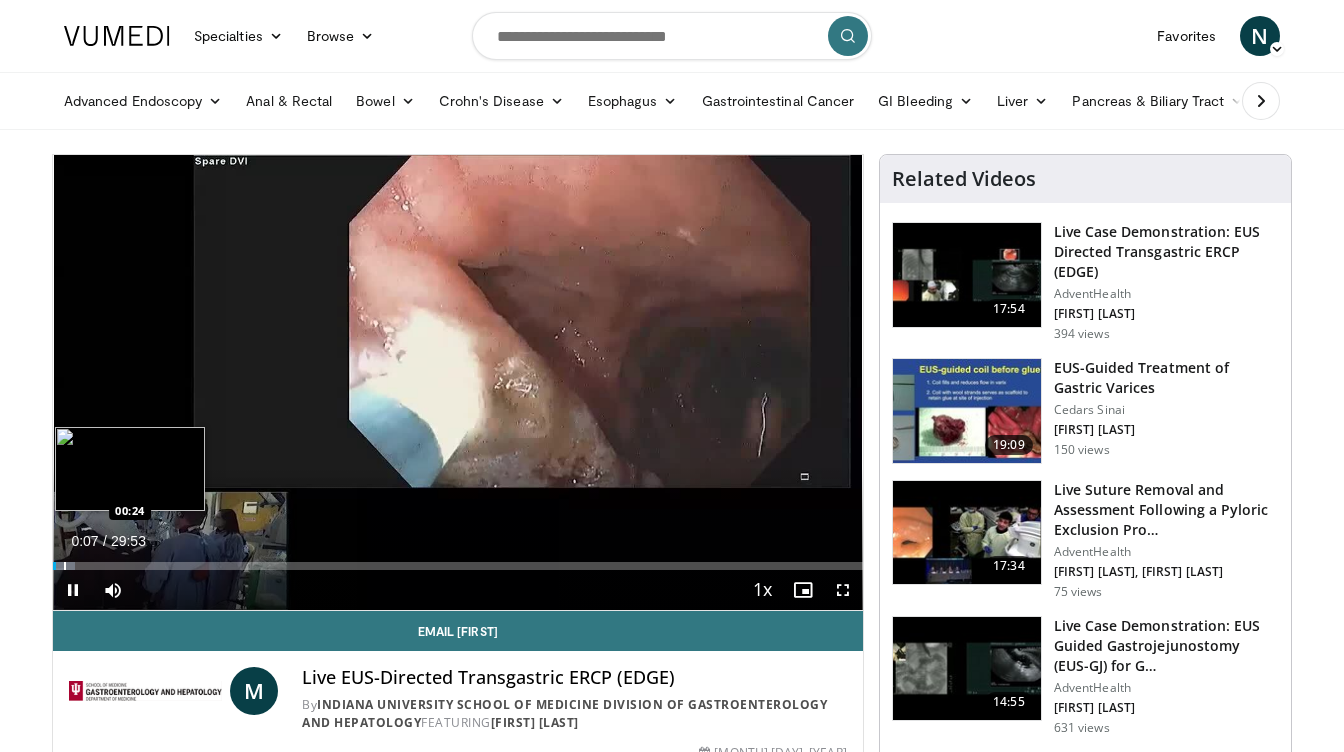 click on "**********" at bounding box center (458, 383) 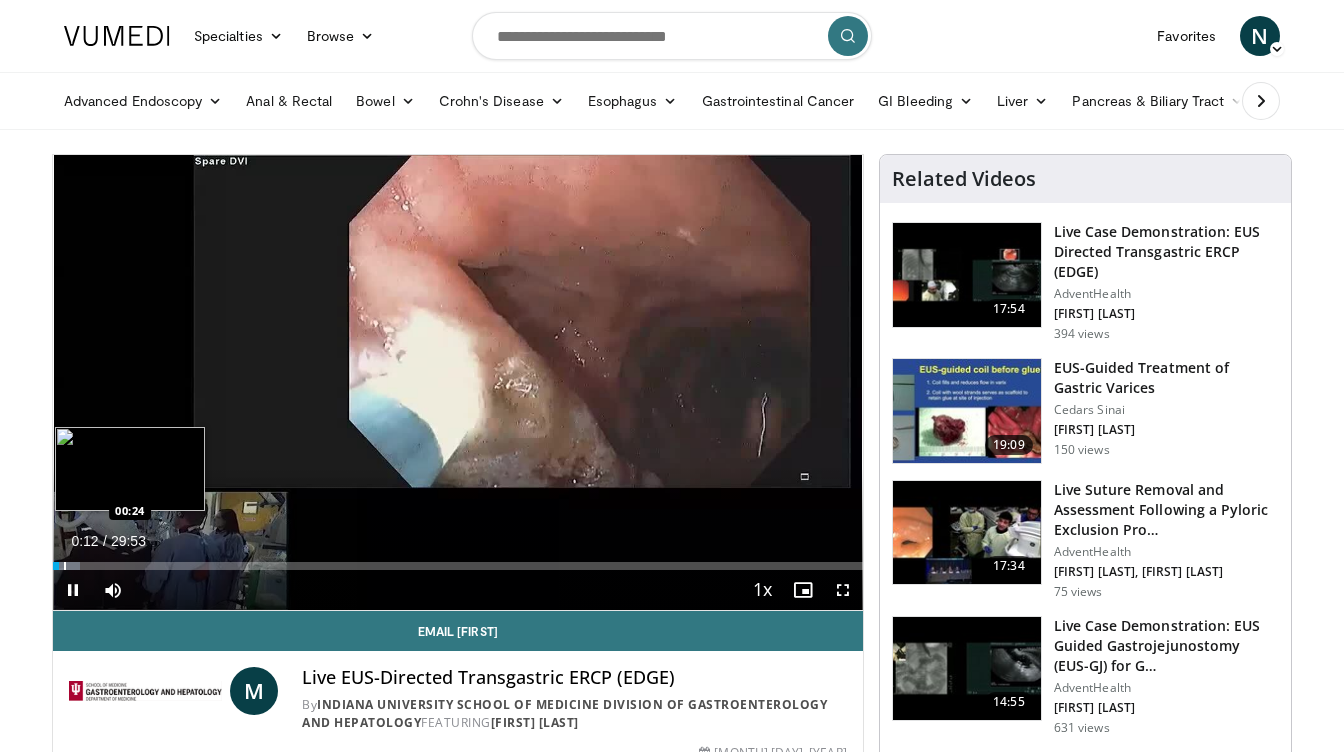 click at bounding box center [65, 566] 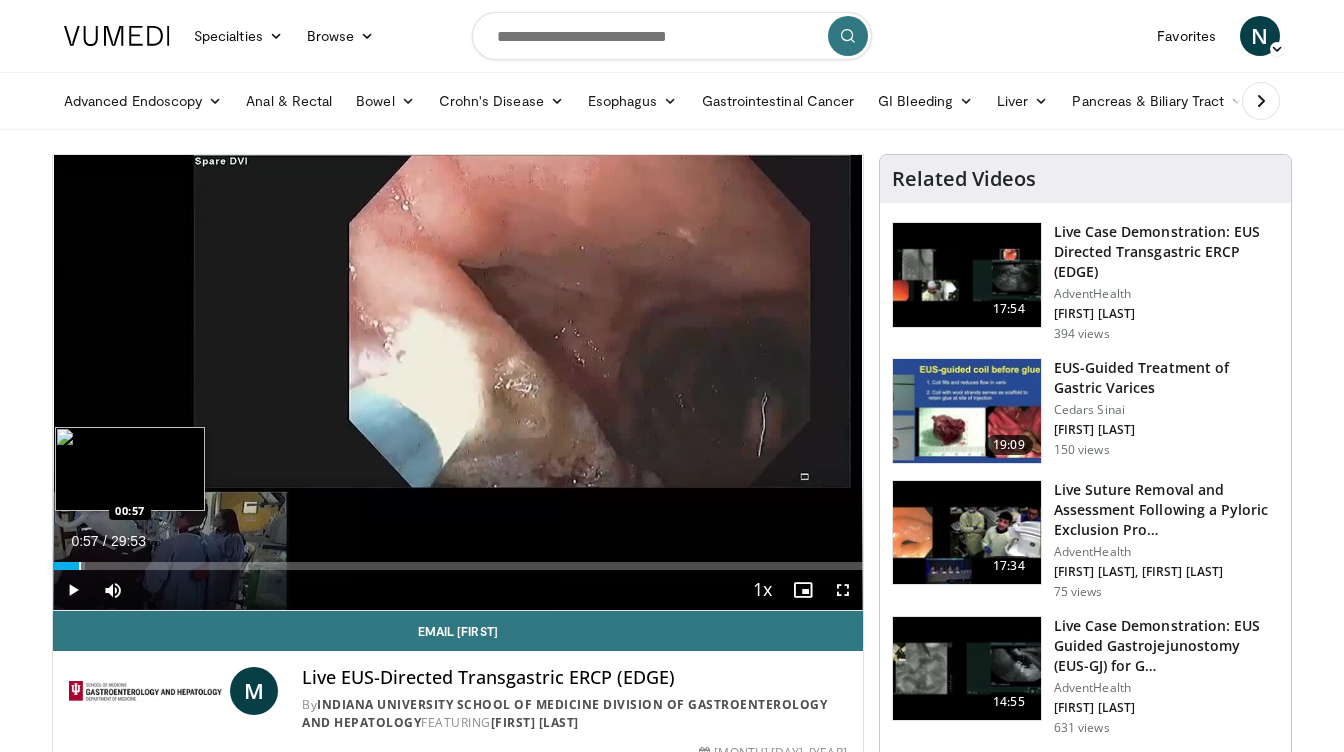 click at bounding box center [80, 566] 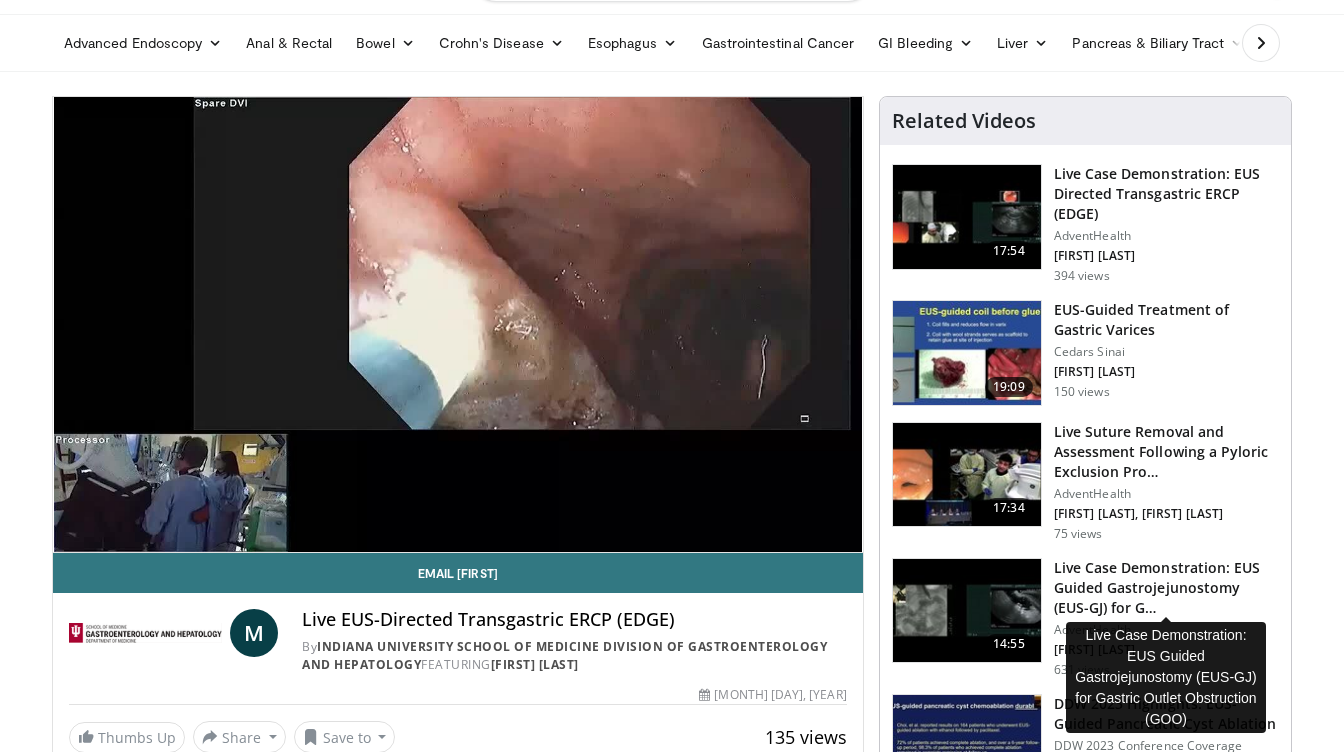 scroll, scrollTop: 59, scrollLeft: 0, axis: vertical 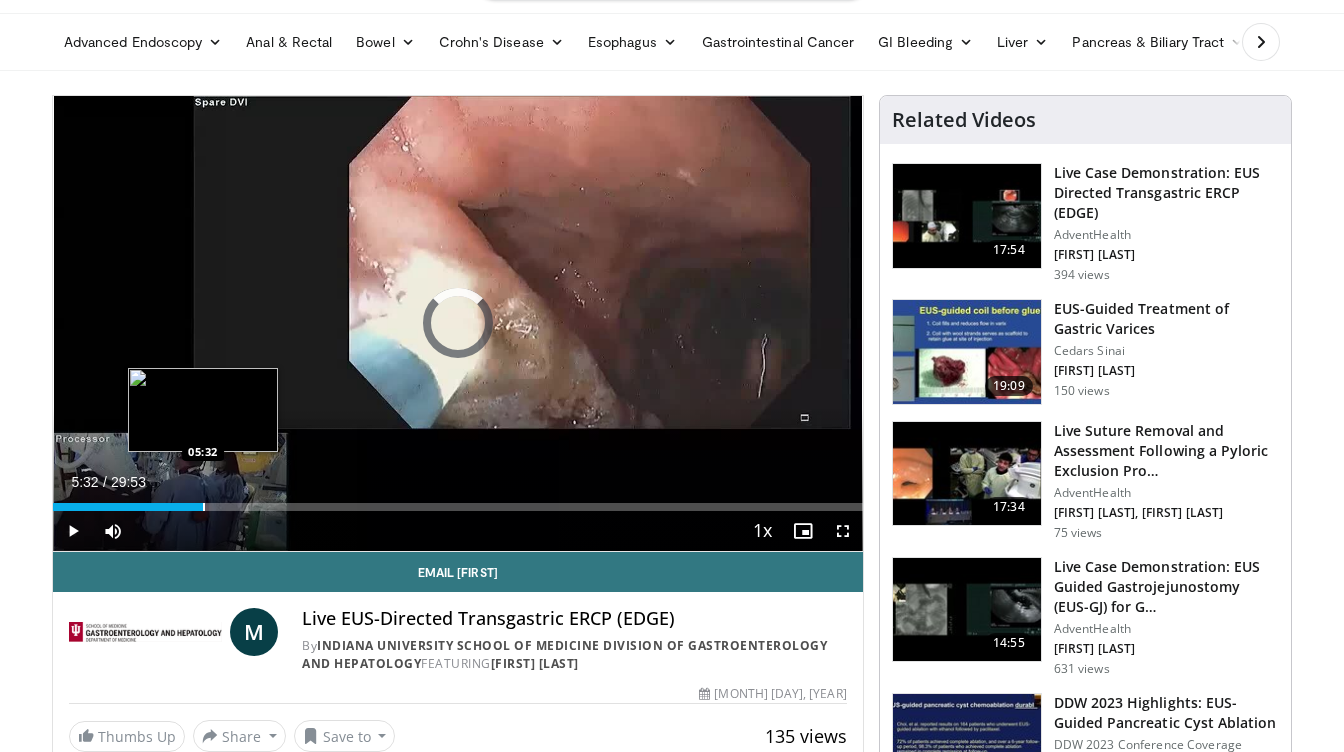 click on "Loaded :  17.29% 04:10 05:32" at bounding box center (458, 501) 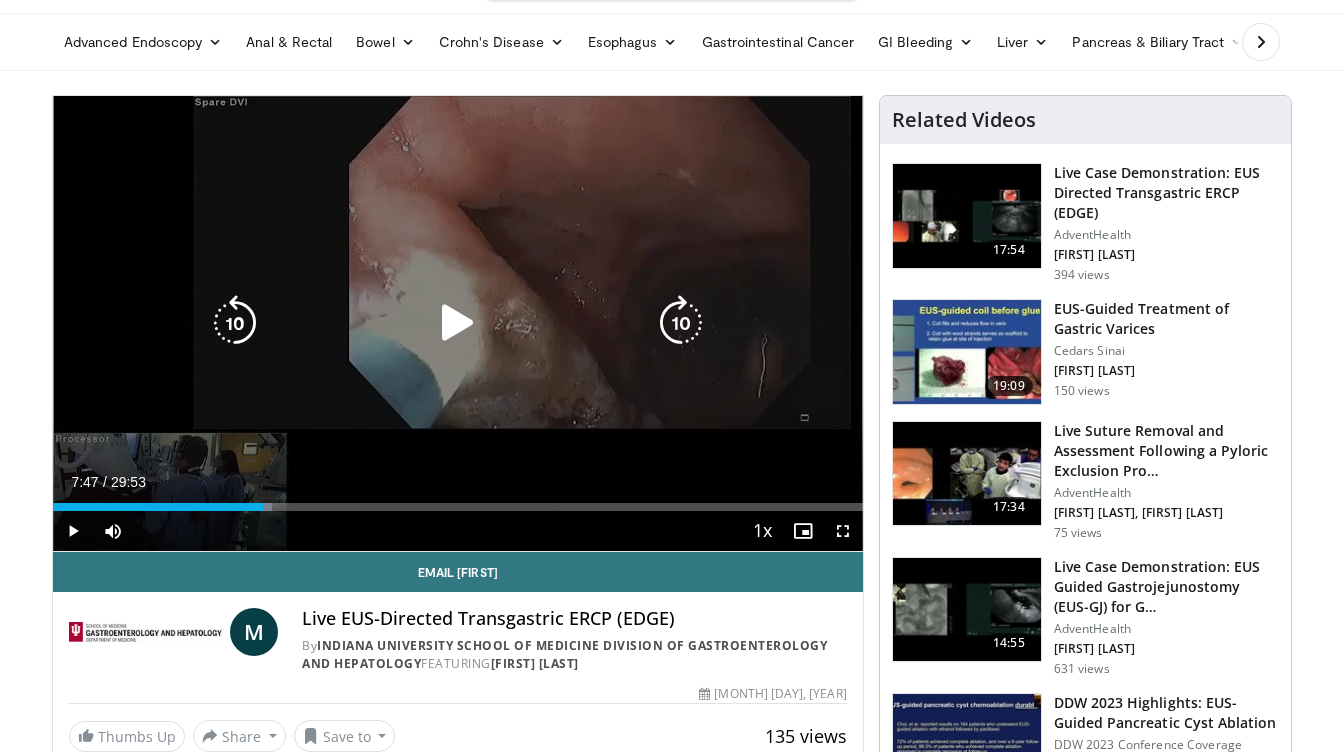 click at bounding box center (251, 507) 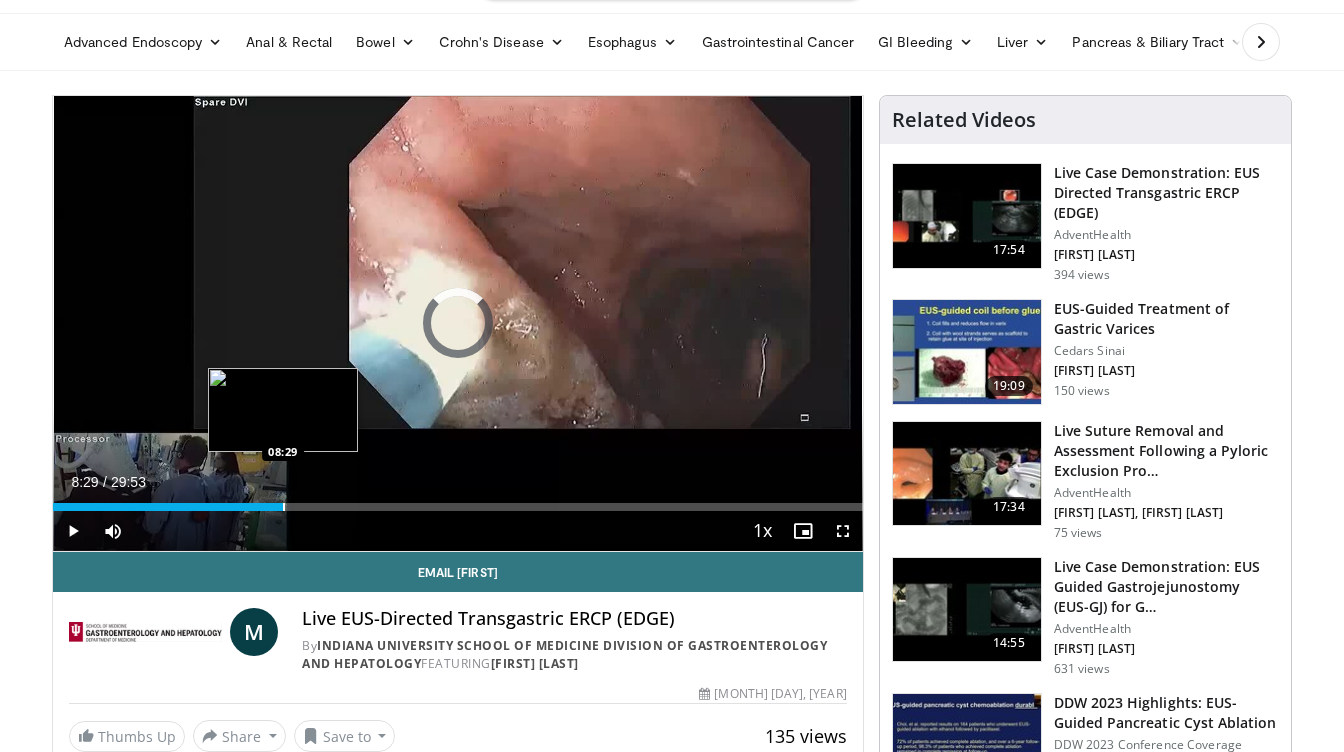 click at bounding box center [284, 507] 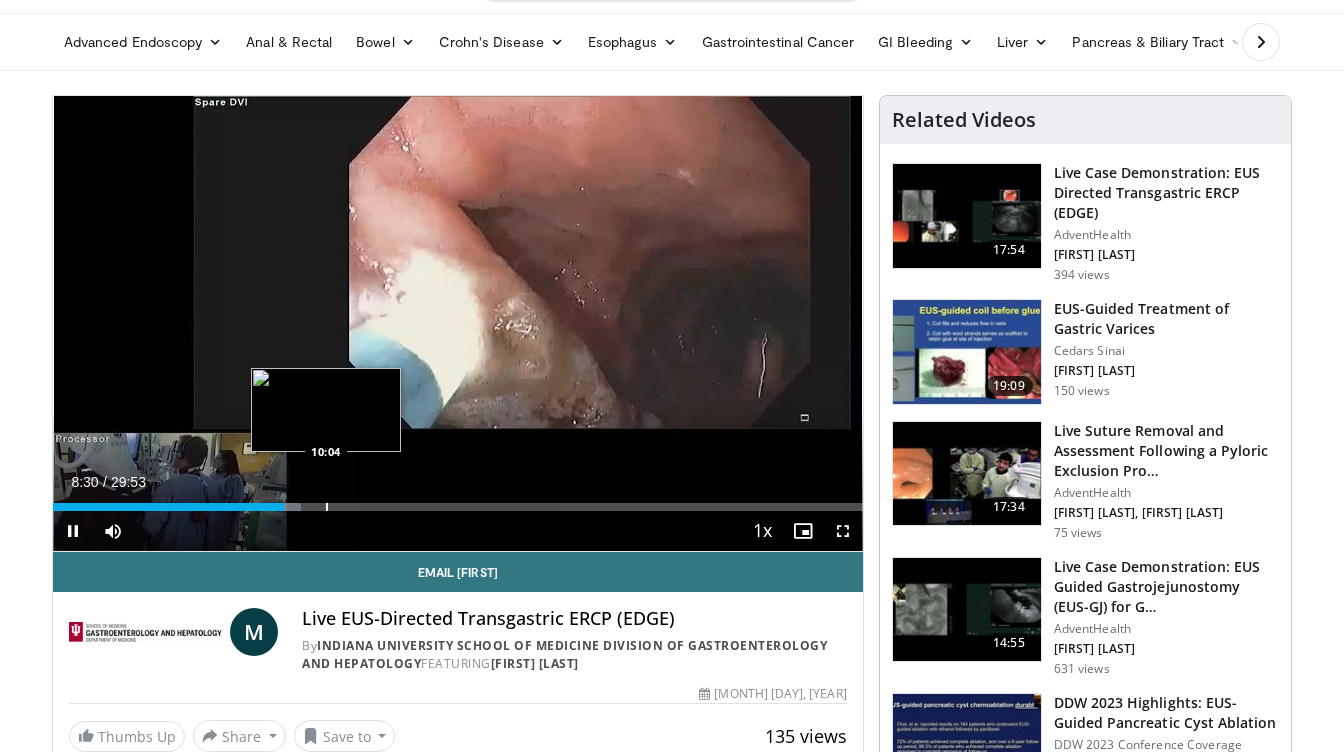 click on "Loaded :  30.67% 08:30 10:04" at bounding box center [458, 507] 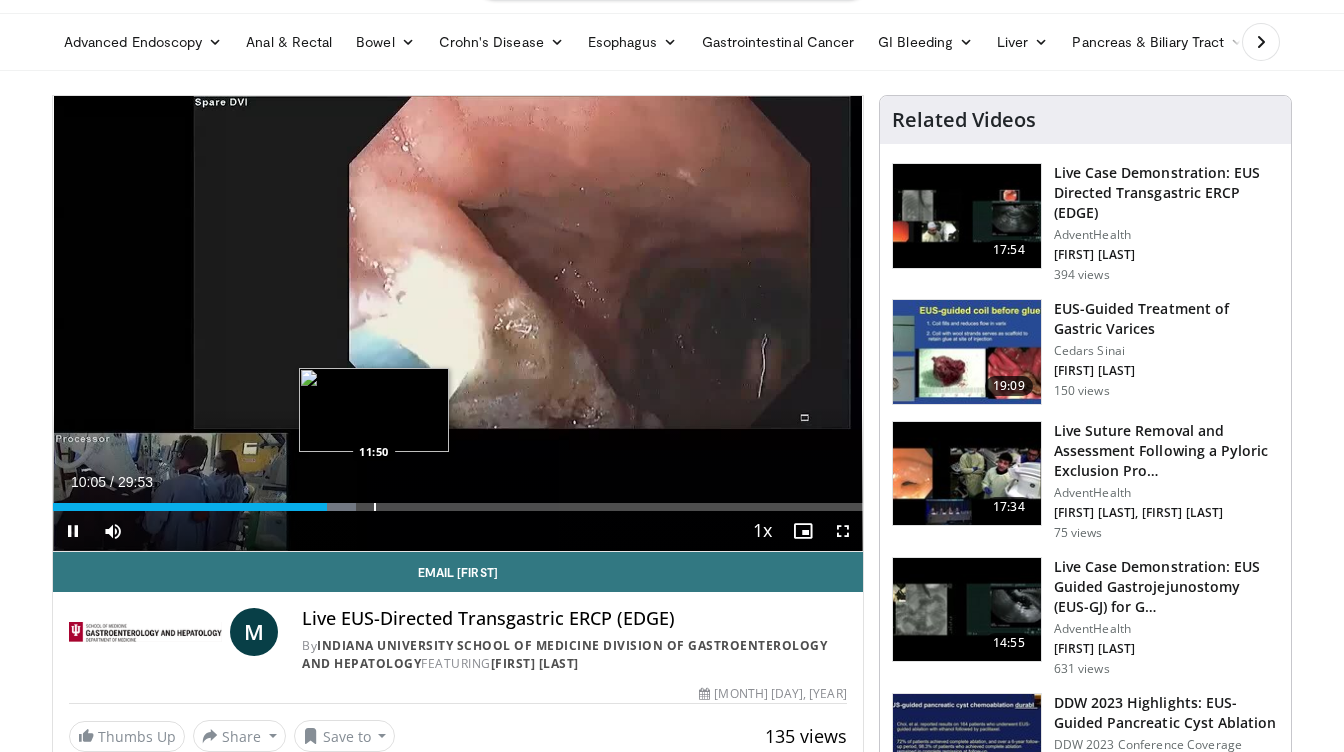 click at bounding box center [375, 507] 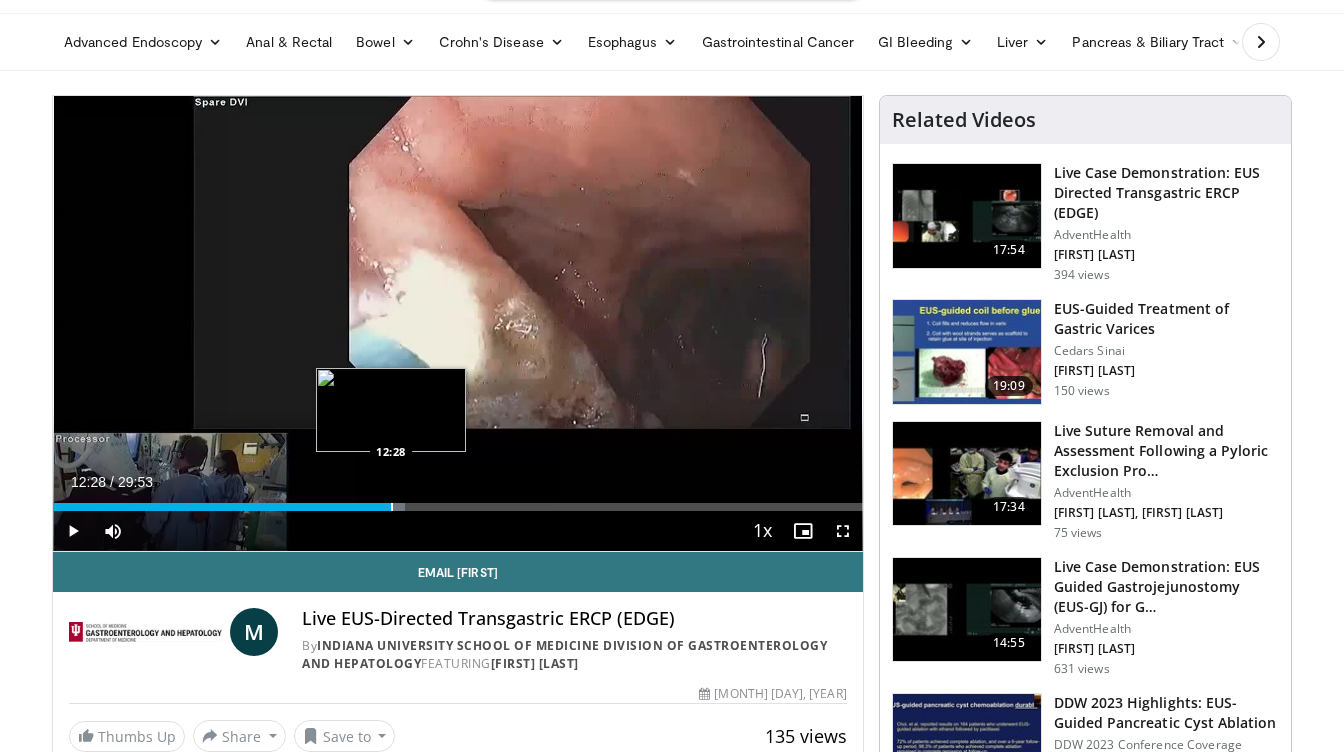 click at bounding box center [392, 507] 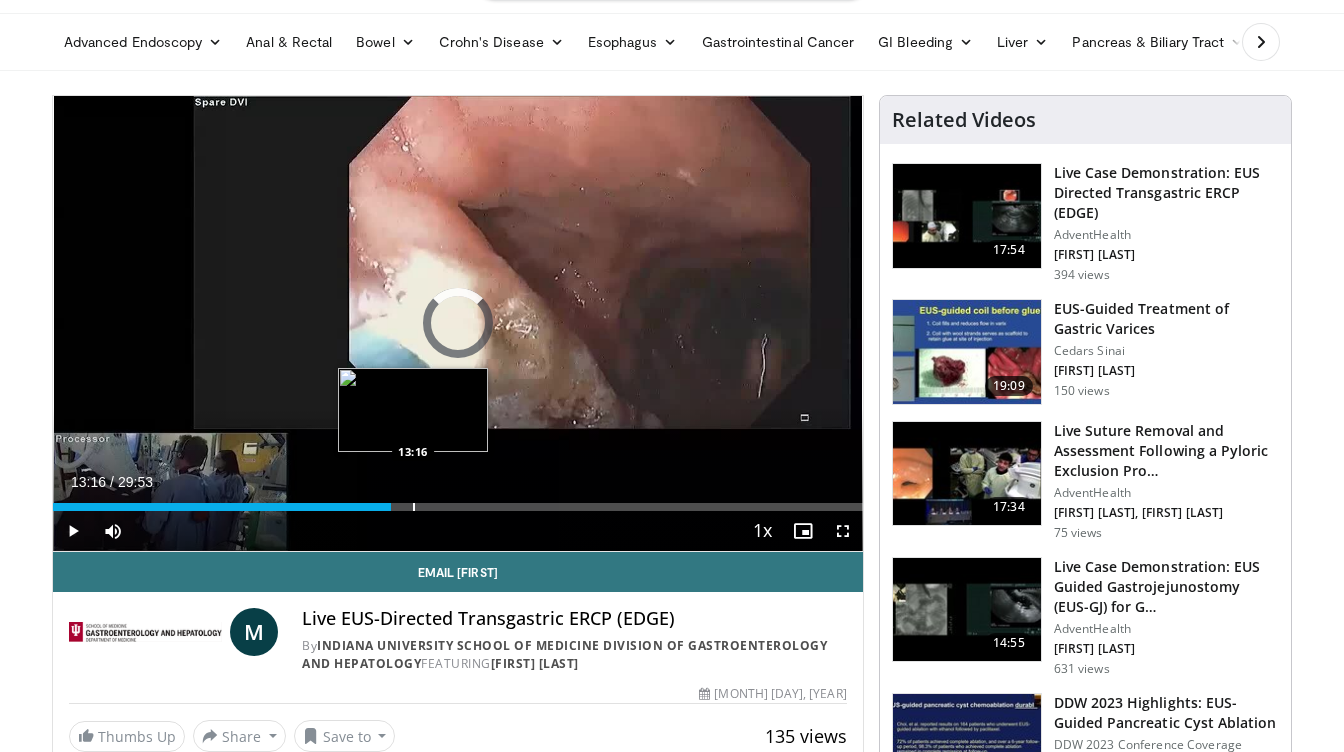 click at bounding box center (414, 507) 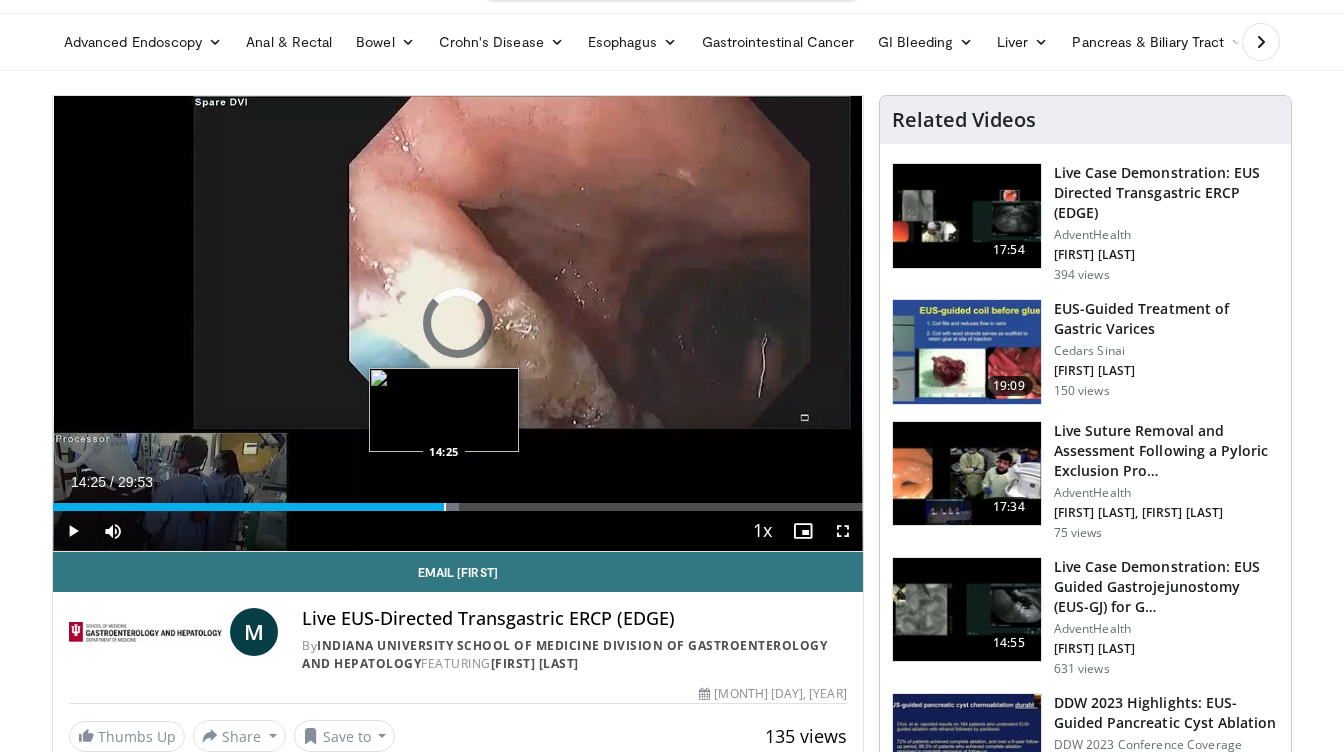 click at bounding box center (445, 507) 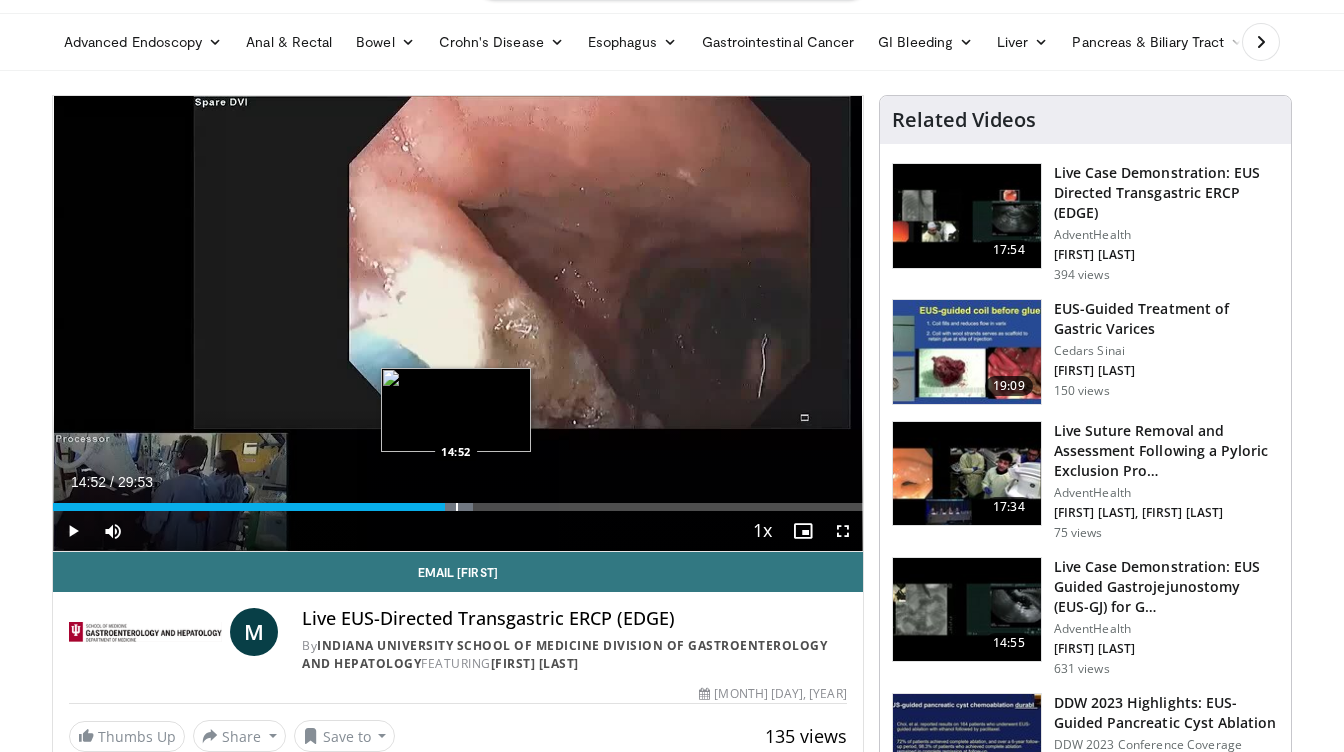 click at bounding box center [457, 507] 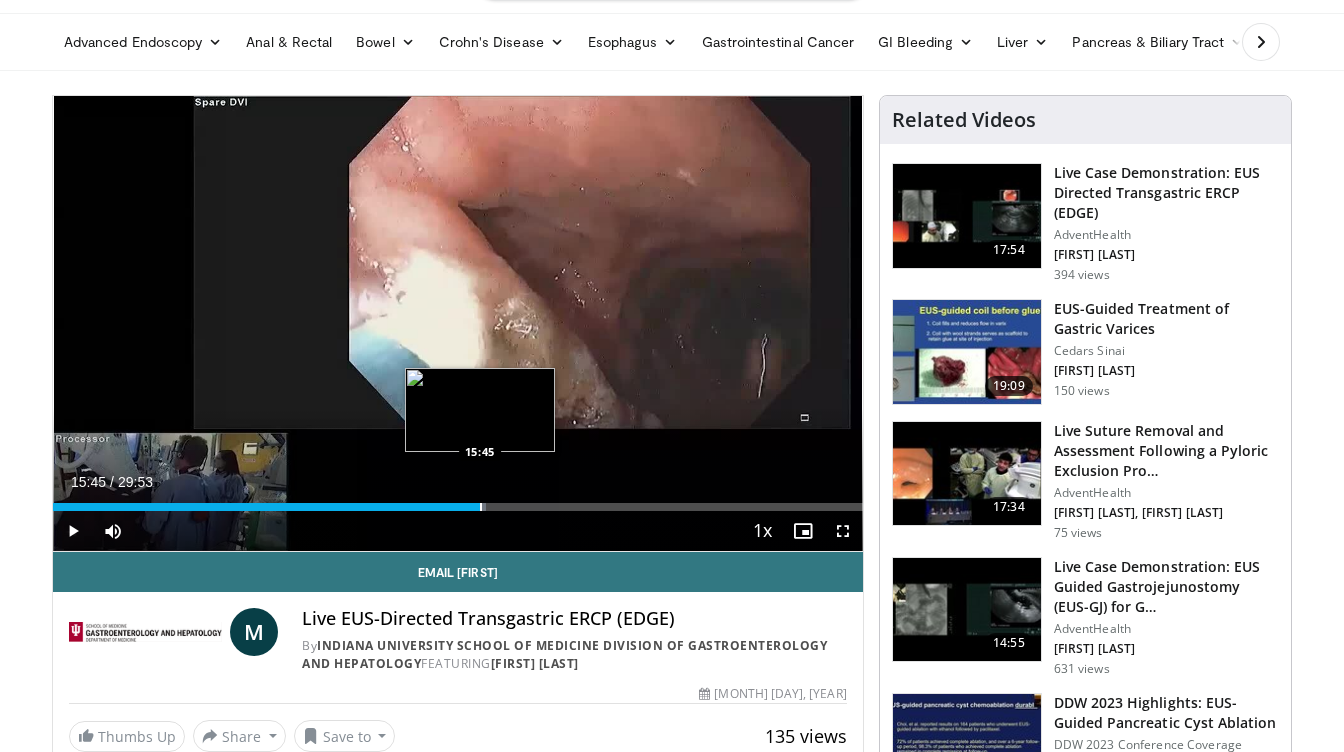 click at bounding box center [481, 507] 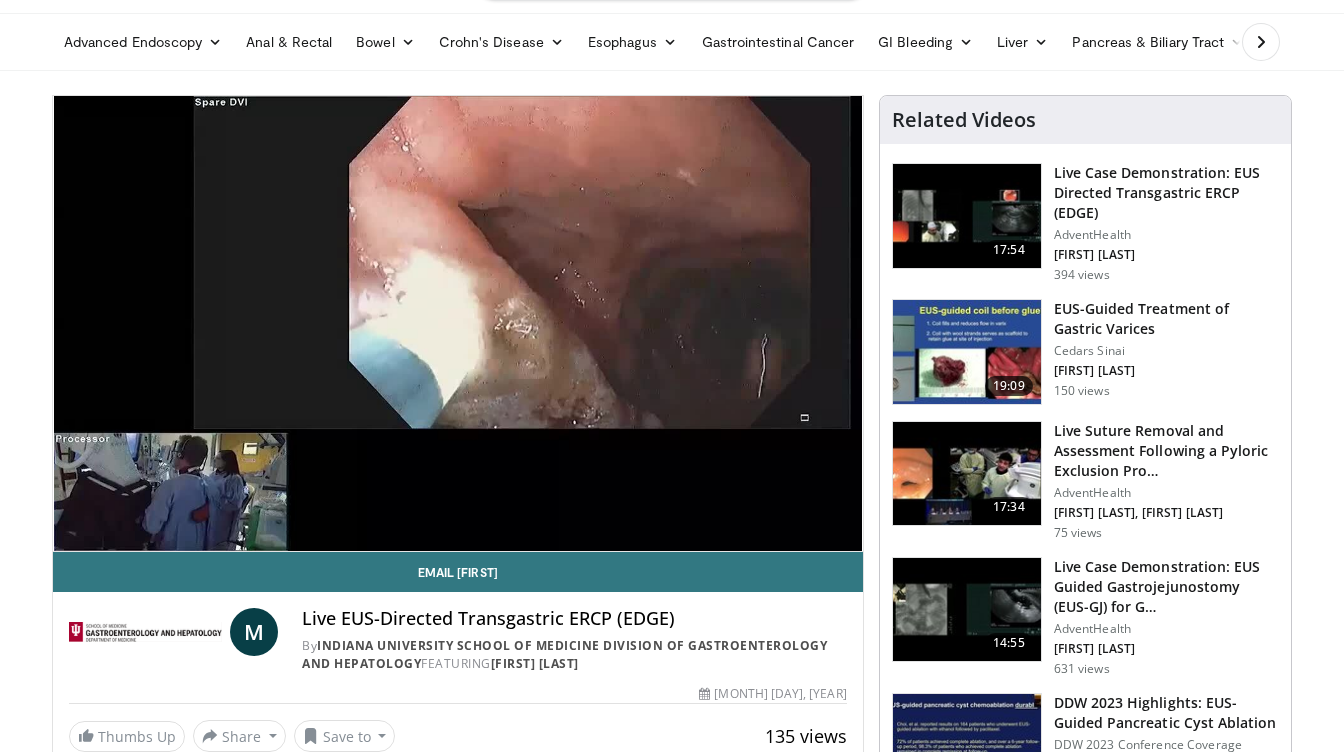 click on "Live Case Demonstration: EUS Directed Transgastric ERCP (EDGE)" at bounding box center (1166, 193) 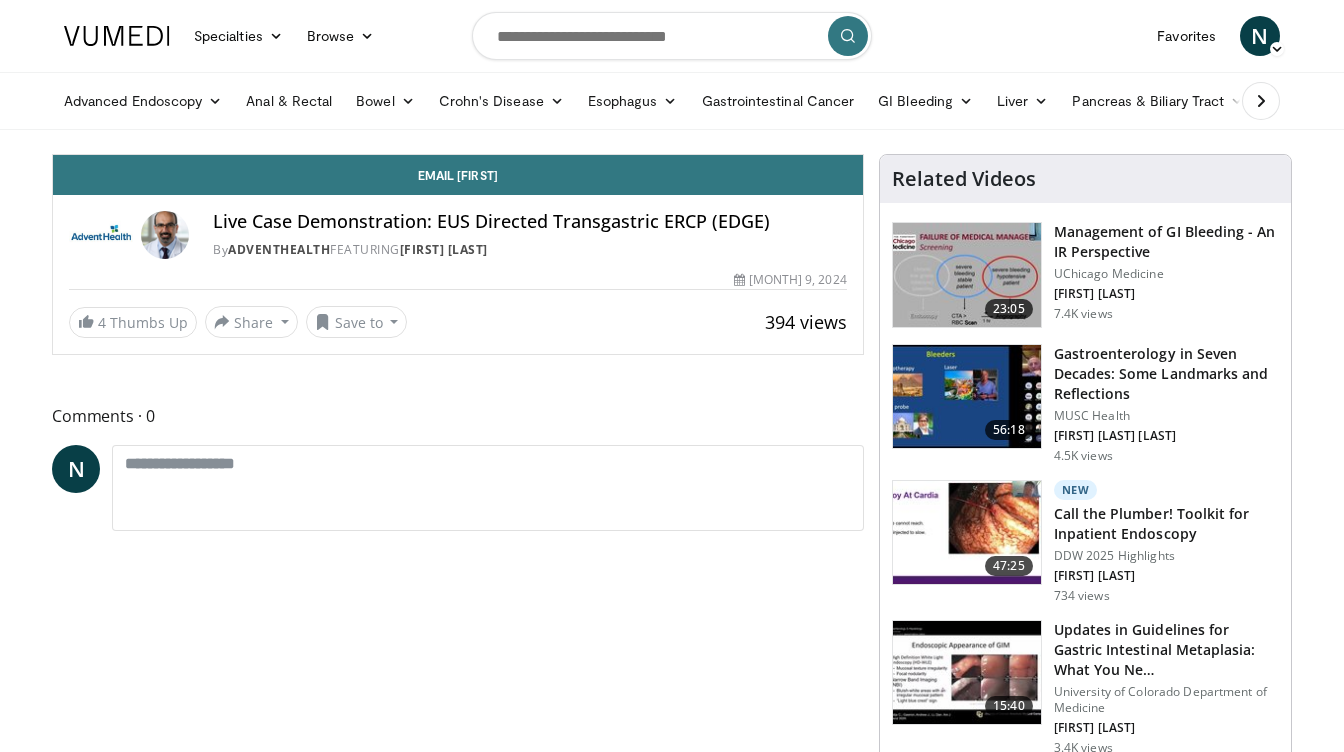 scroll, scrollTop: 0, scrollLeft: 0, axis: both 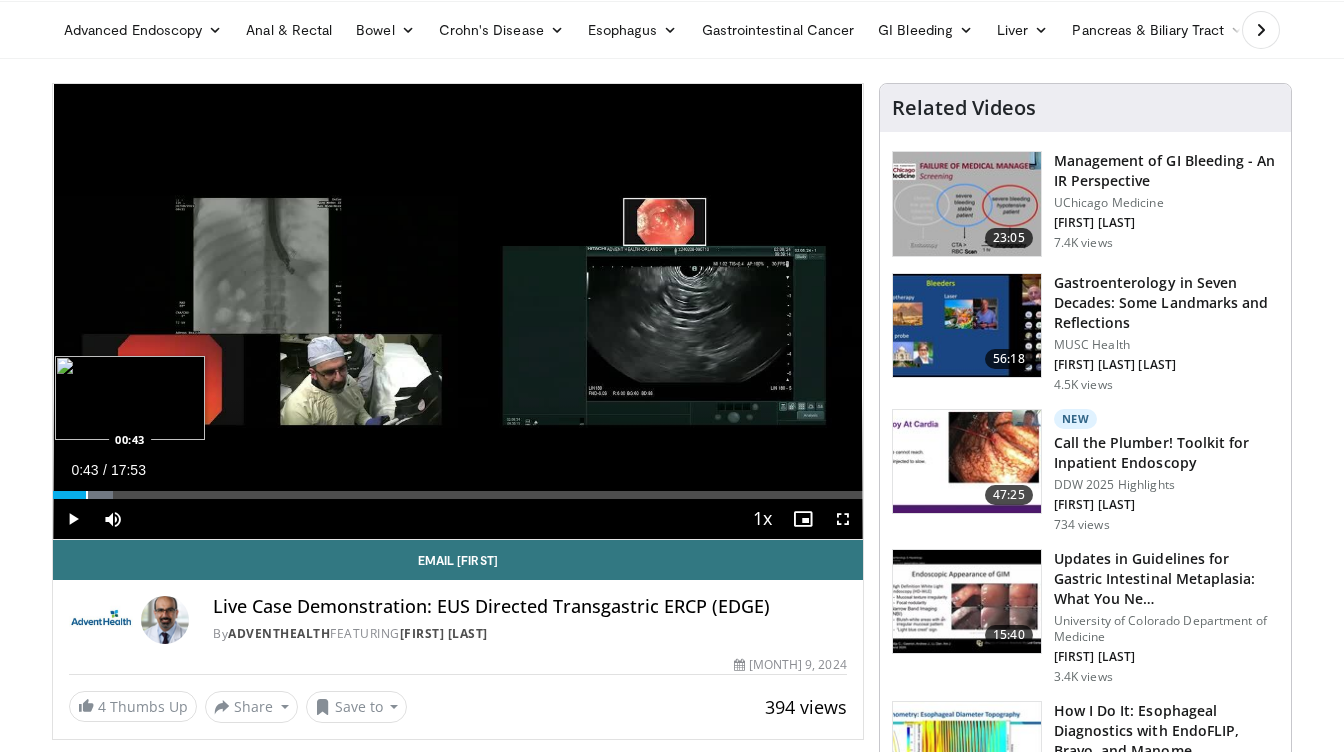 click at bounding box center (87, 495) 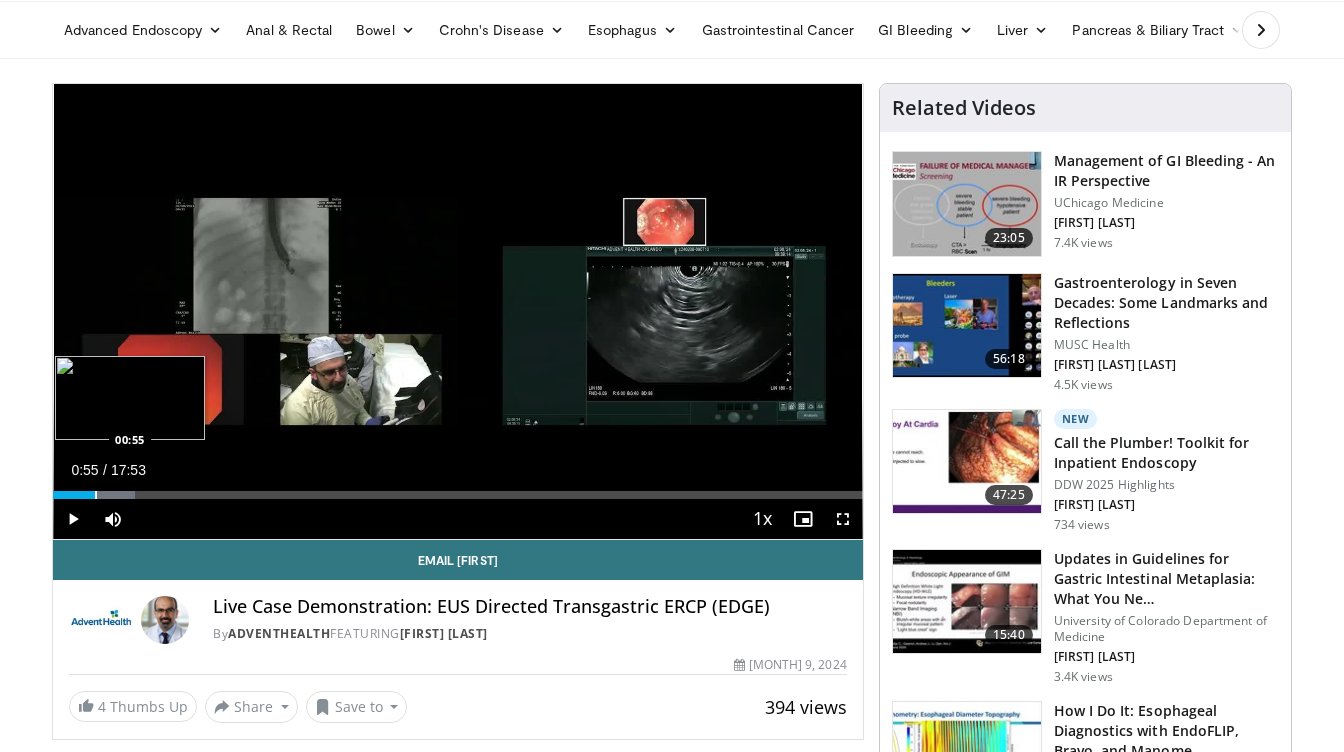 click at bounding box center [96, 495] 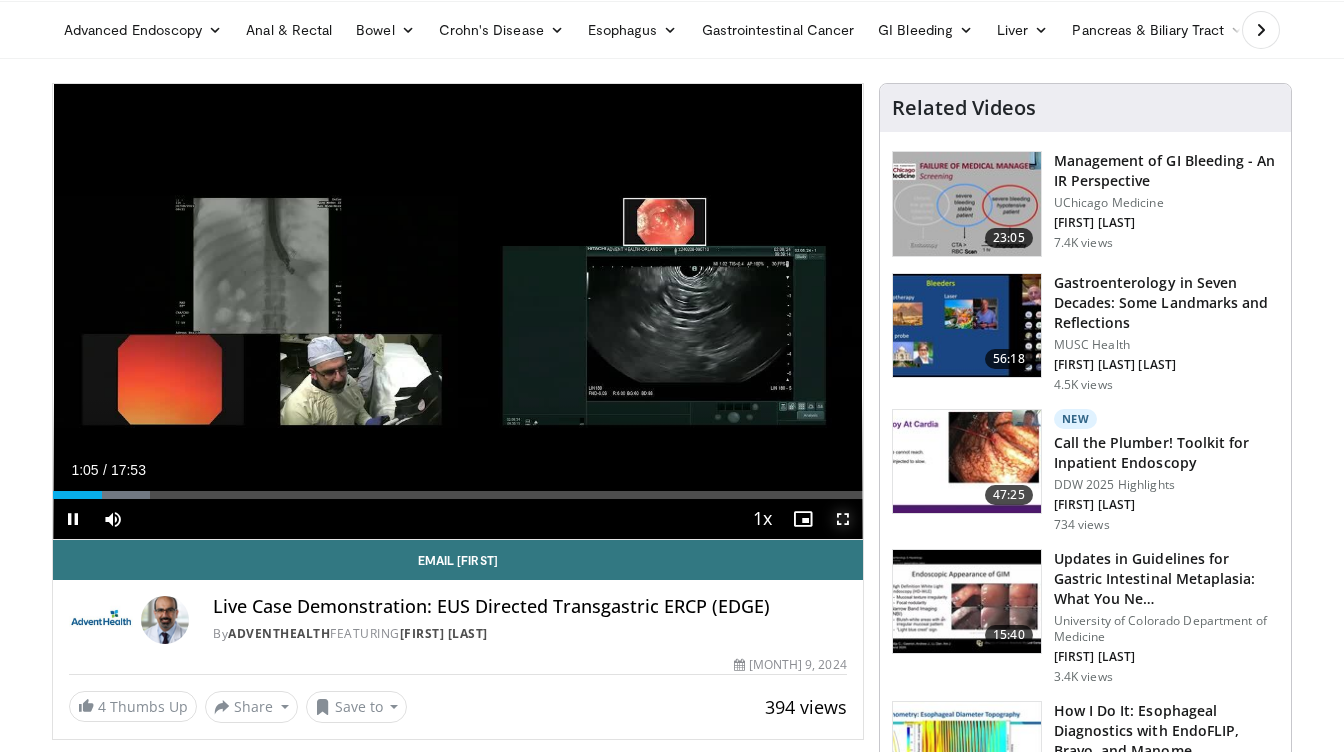 click at bounding box center (843, 519) 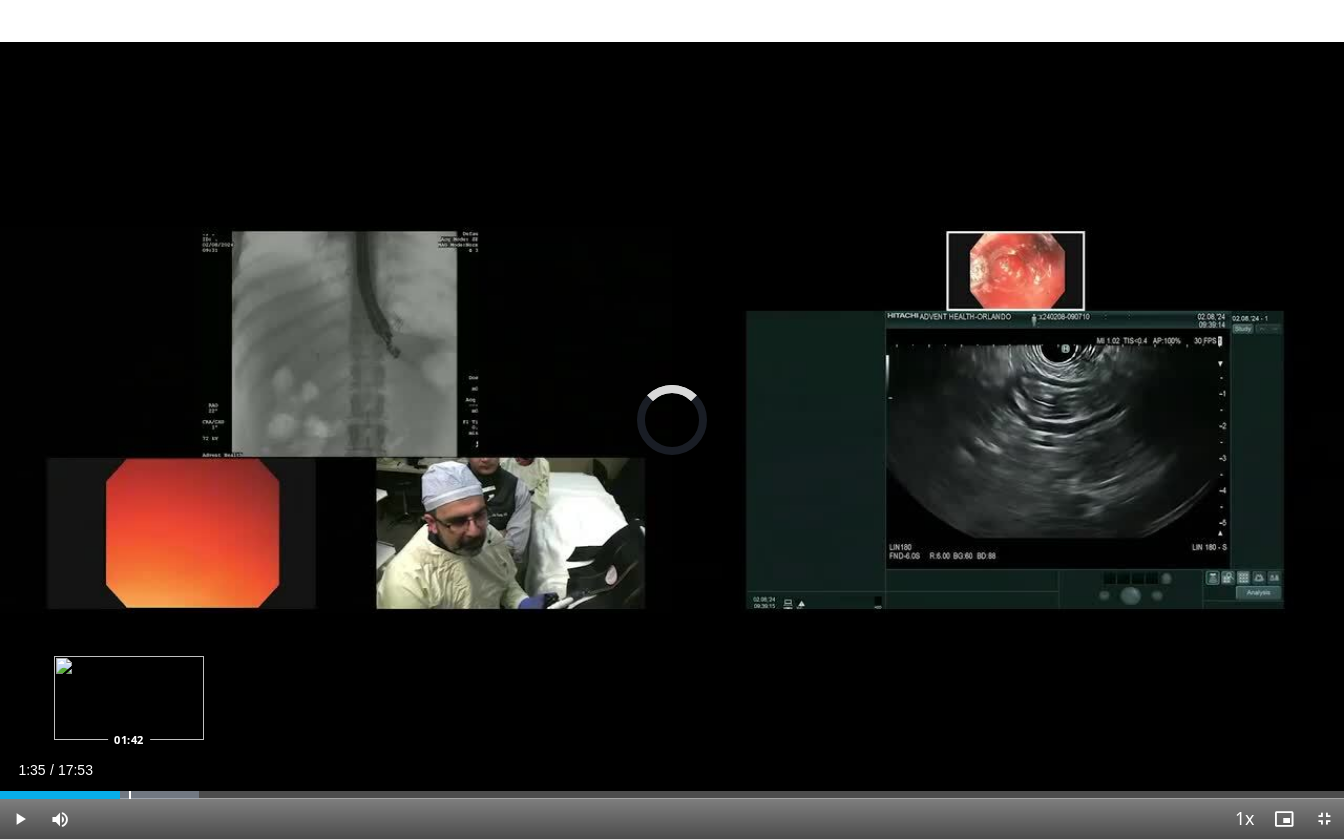 click at bounding box center [130, 795] 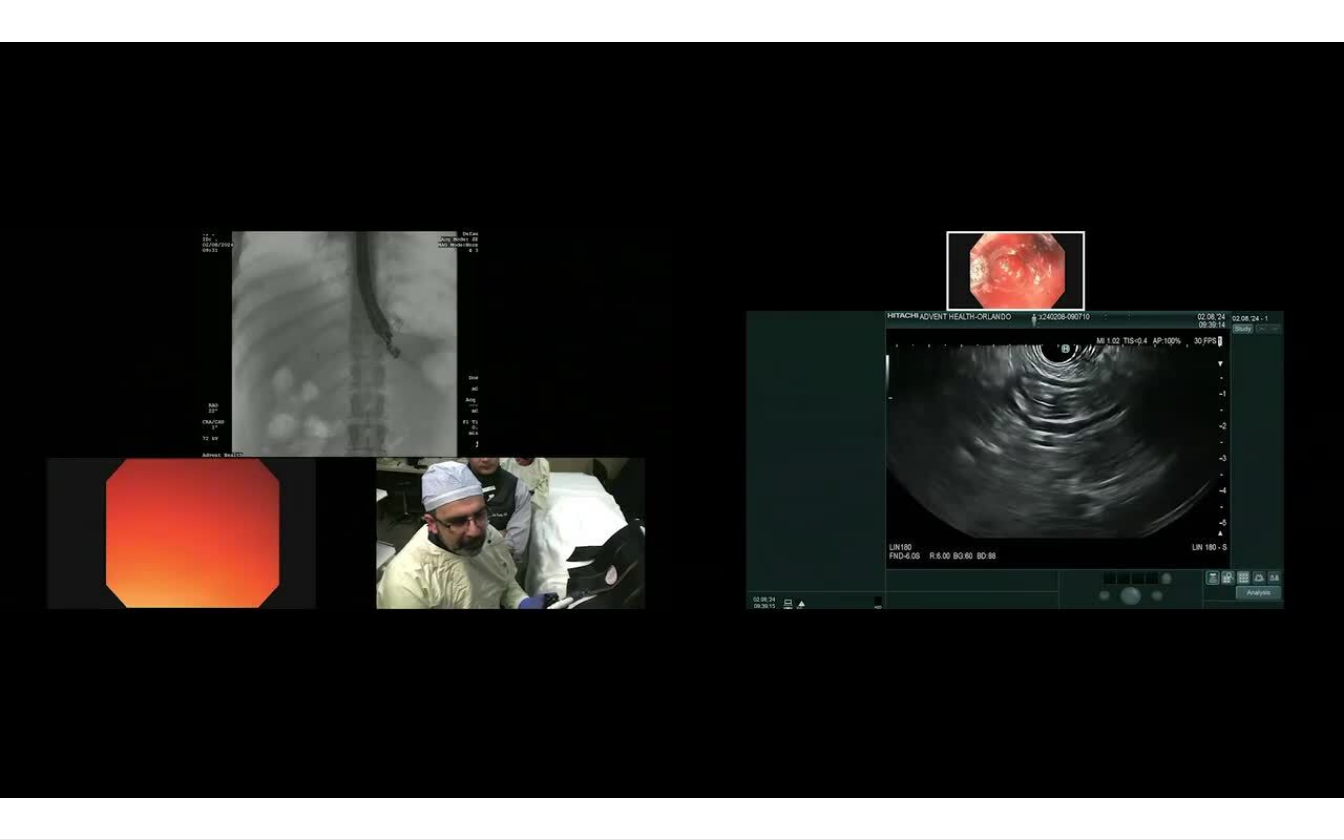 click on "10 seconds
Tap to unmute" at bounding box center [672, 419] 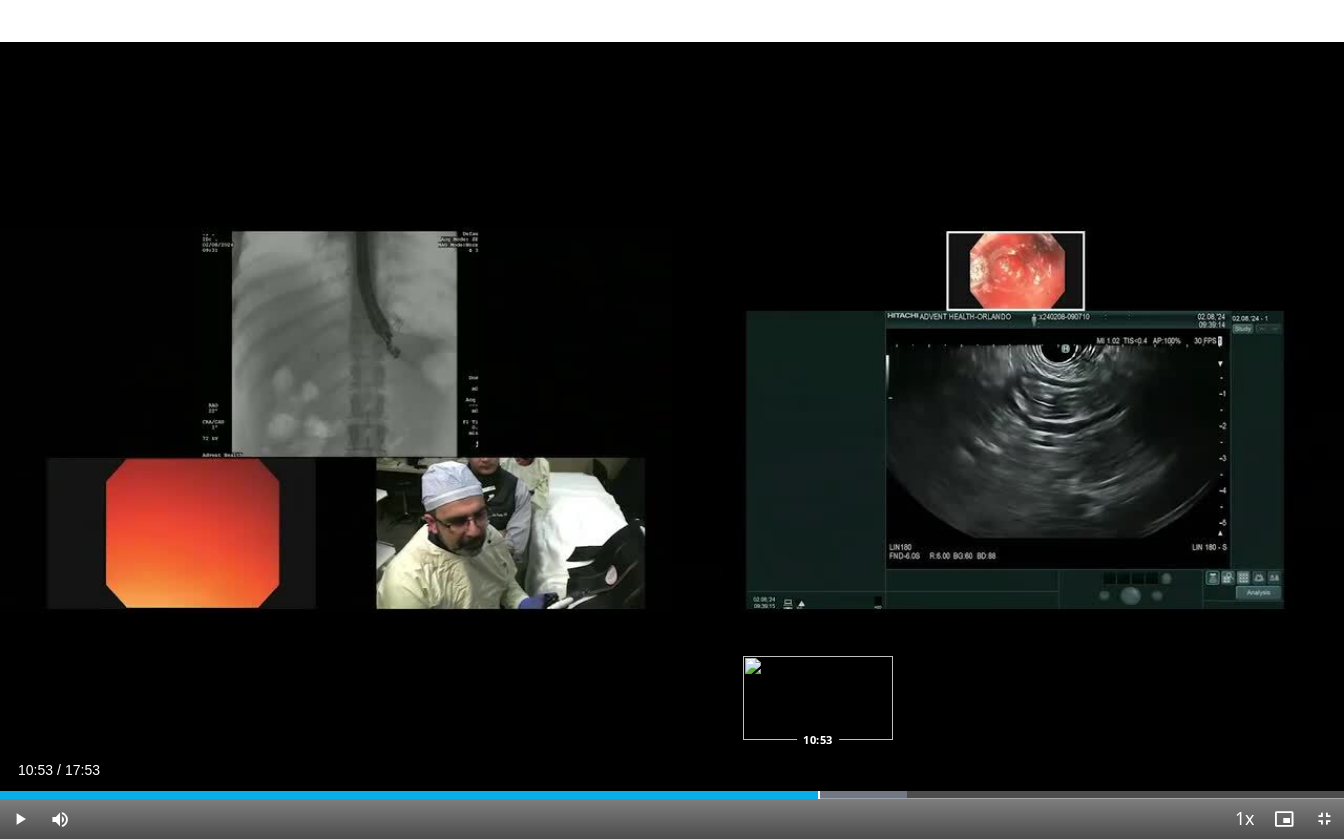 click at bounding box center (819, 795) 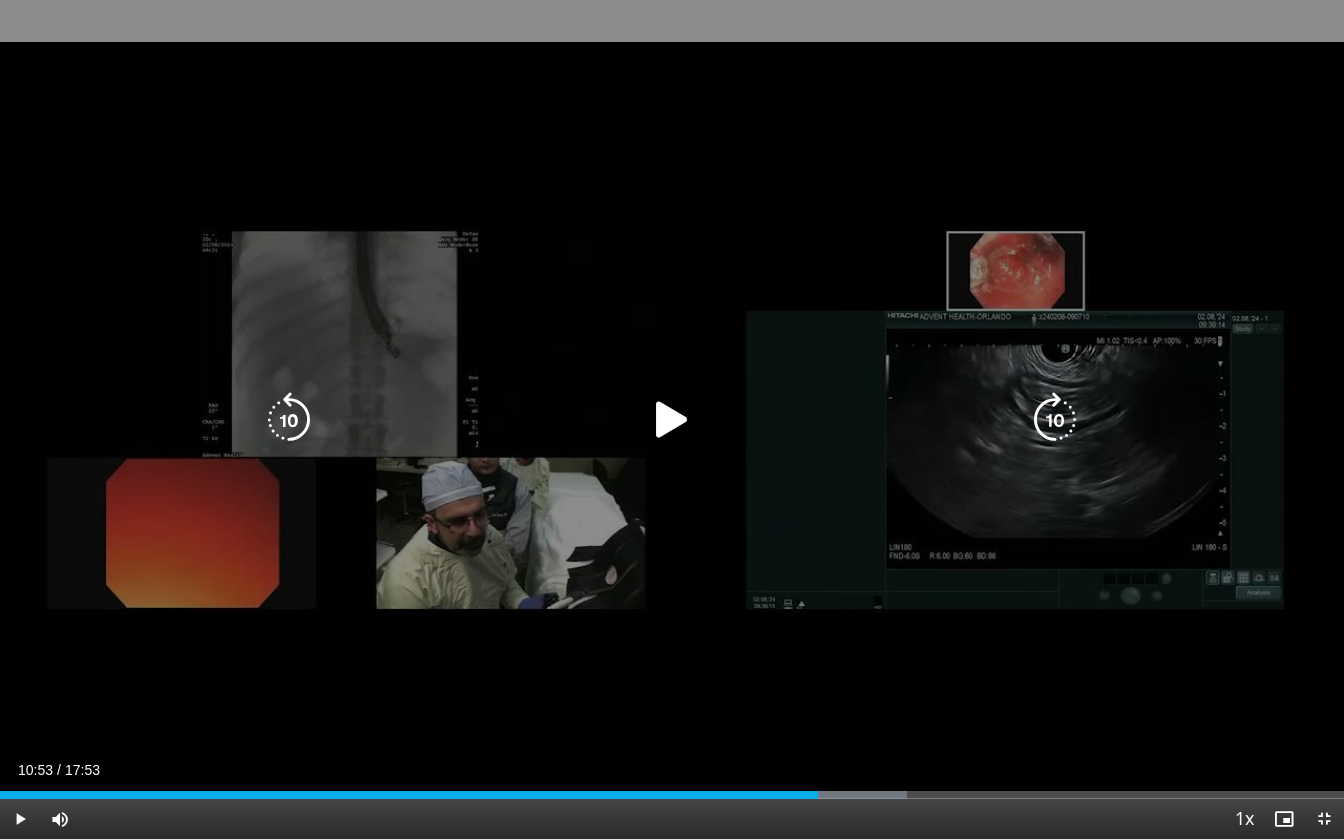 click on "10 seconds
Tap to unmute" at bounding box center (672, 419) 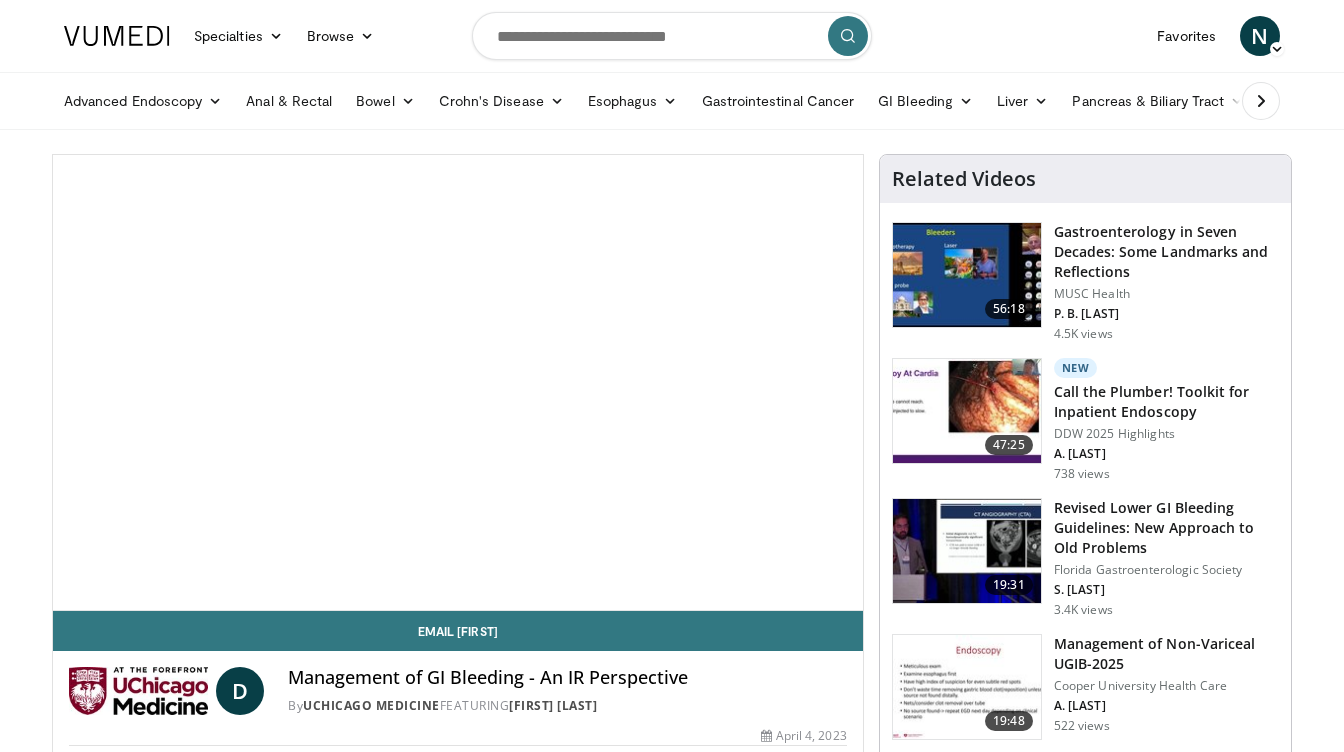 scroll, scrollTop: 0, scrollLeft: 0, axis: both 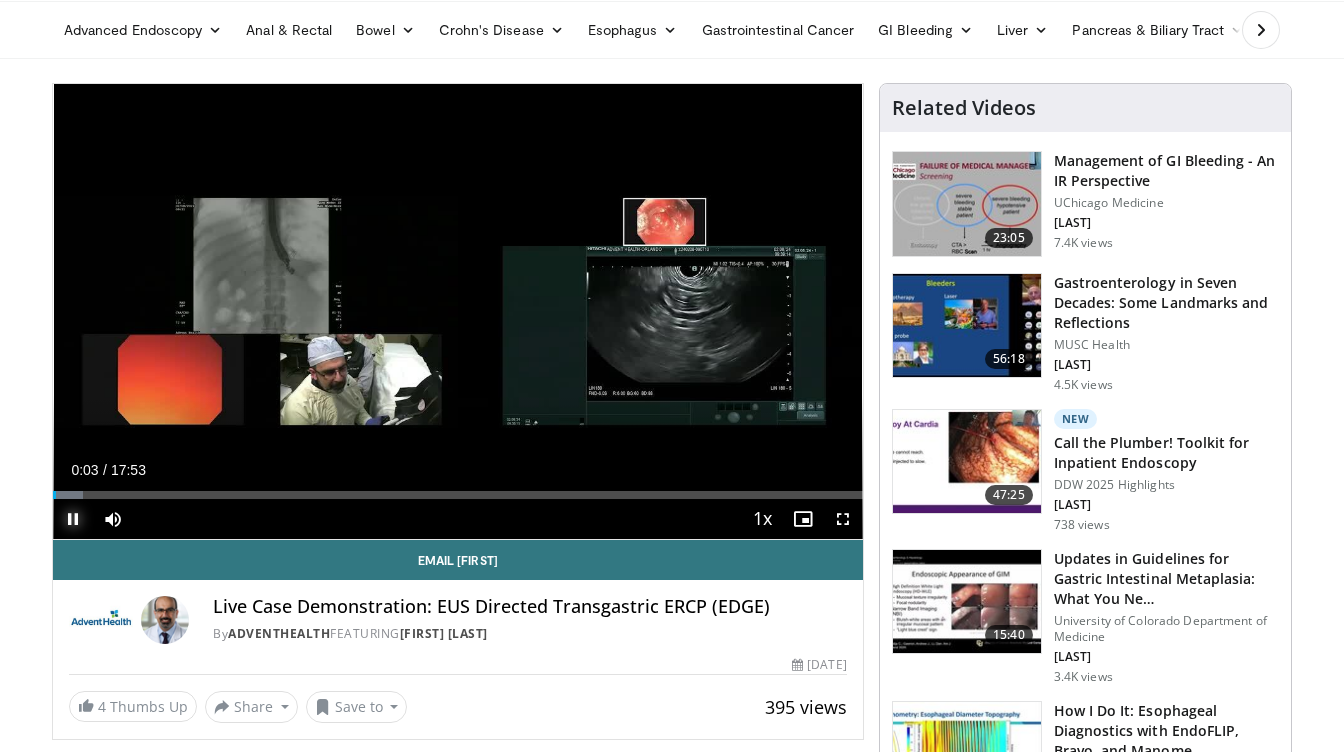 click at bounding box center [73, 519] 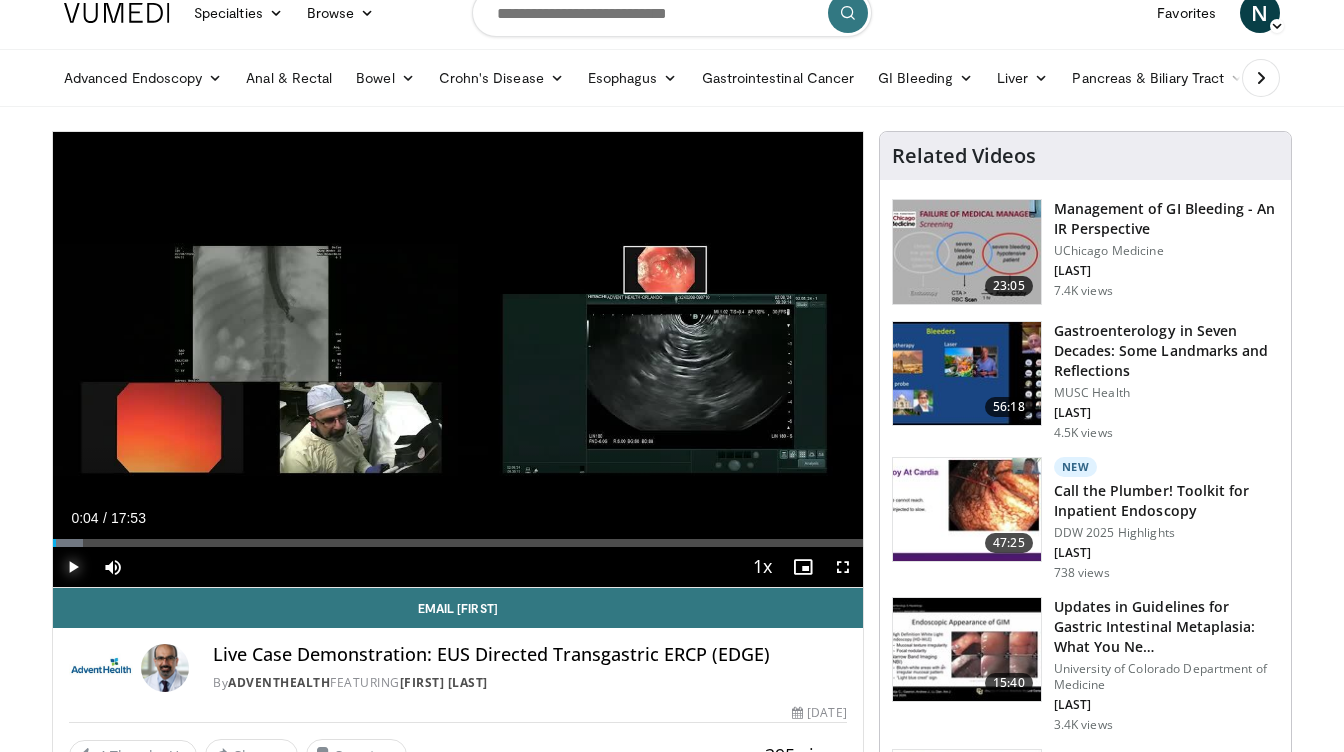 scroll, scrollTop: 0, scrollLeft: 0, axis: both 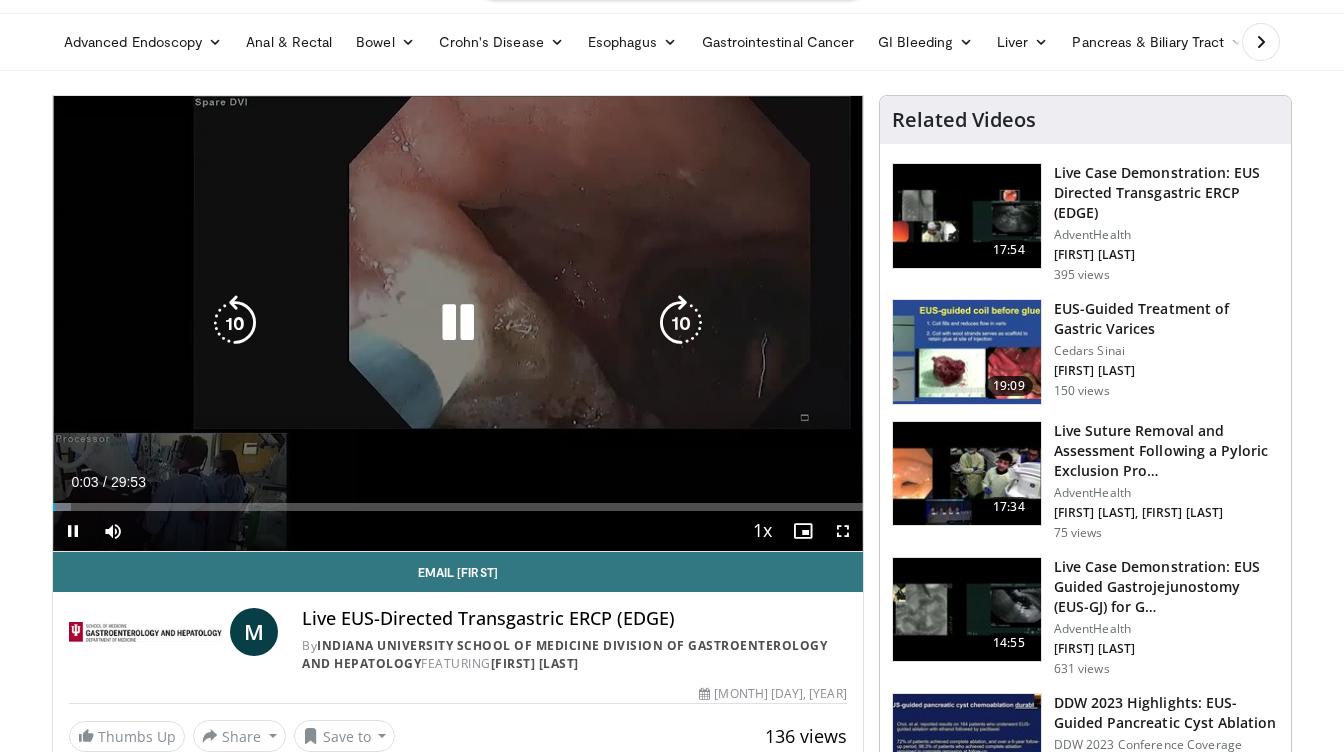 click at bounding box center [458, 323] 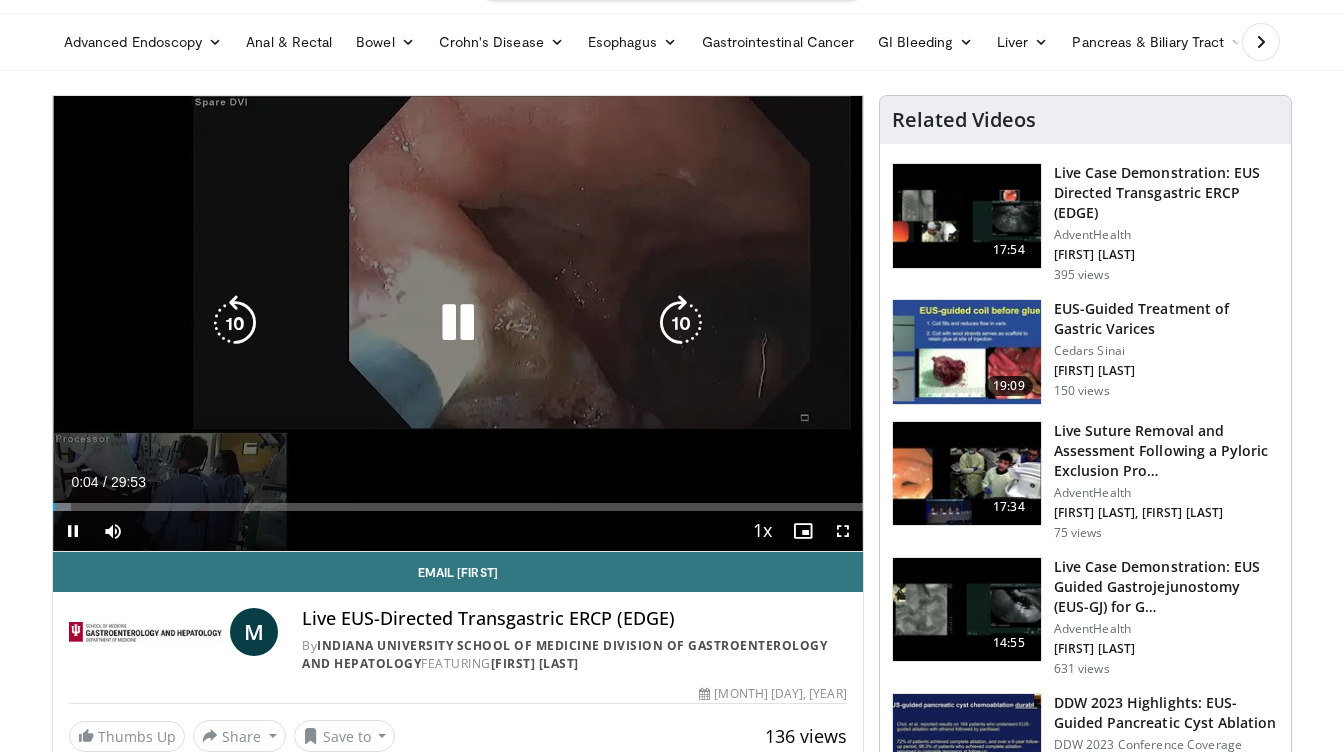 click at bounding box center (458, 323) 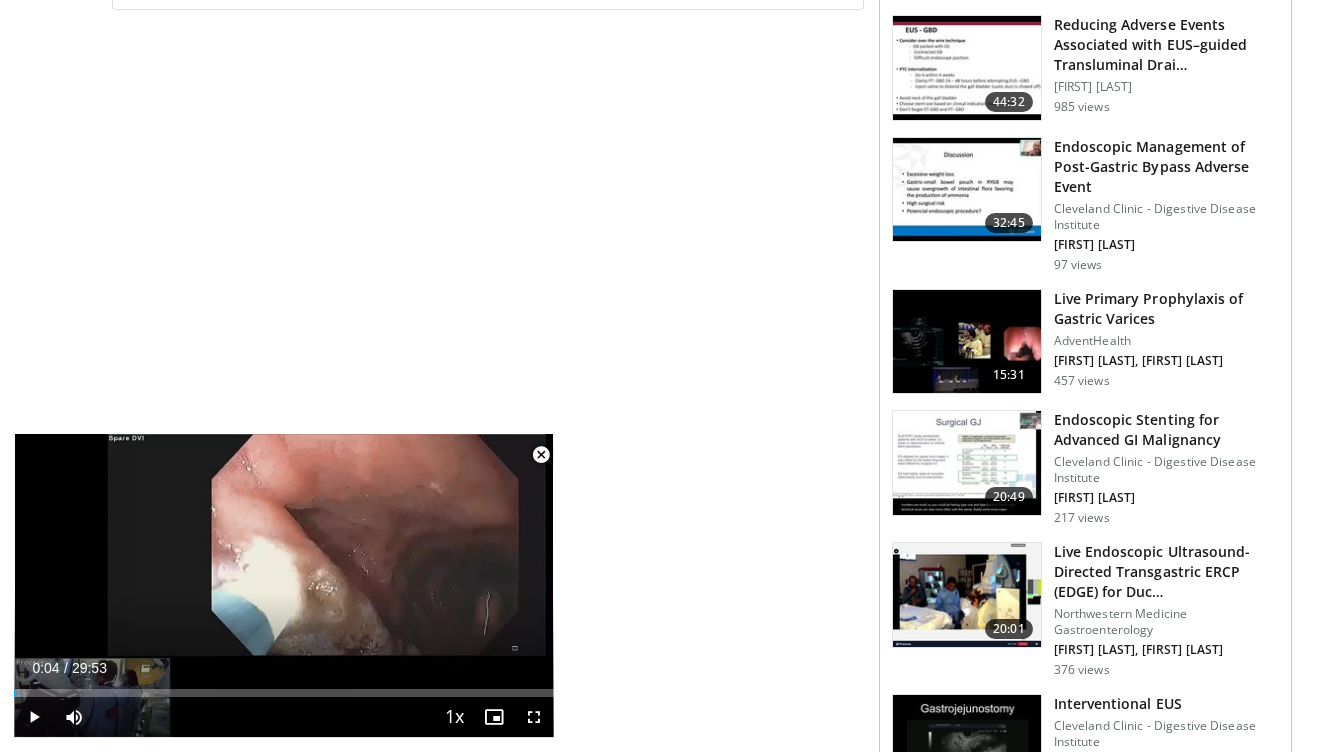 scroll, scrollTop: 999, scrollLeft: 0, axis: vertical 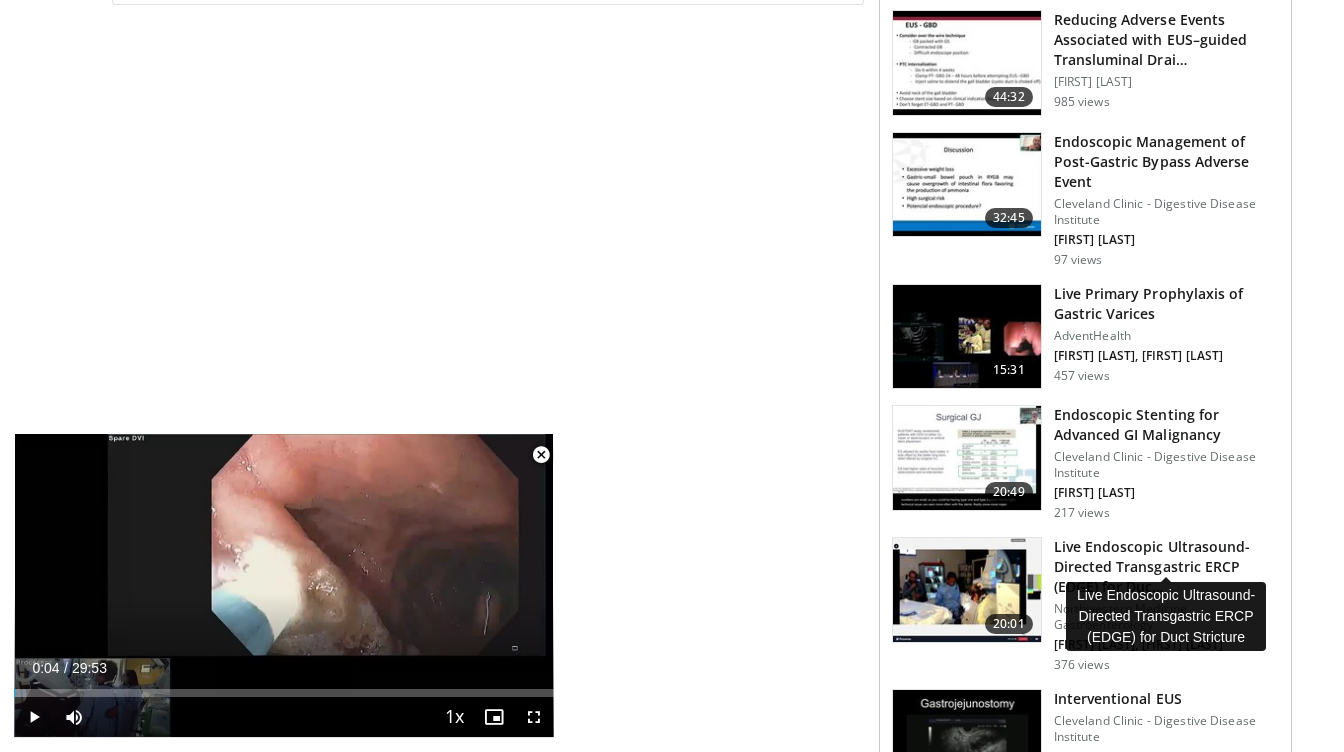 click on "Live Endoscopic Ultrasound-Directed Transgastric ERCP (EDGE) for Duc…" at bounding box center [1166, 567] 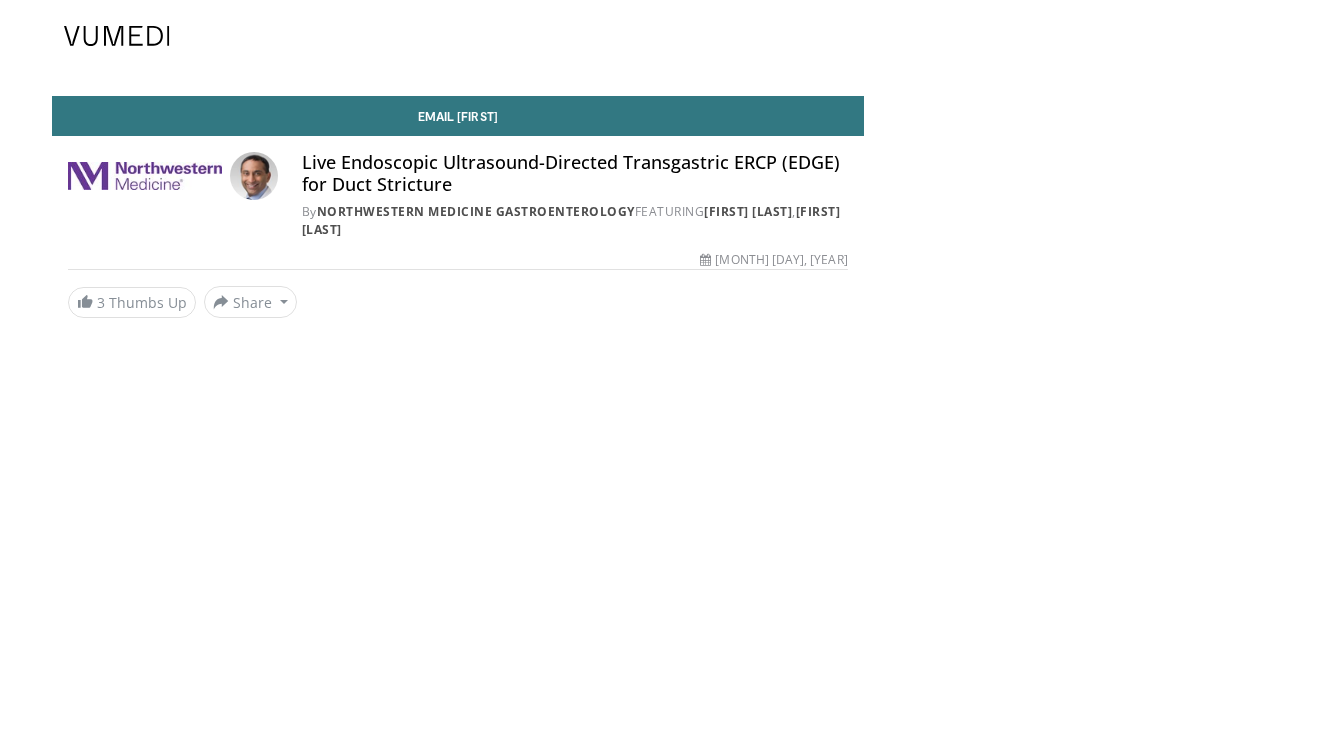 scroll, scrollTop: 0, scrollLeft: 0, axis: both 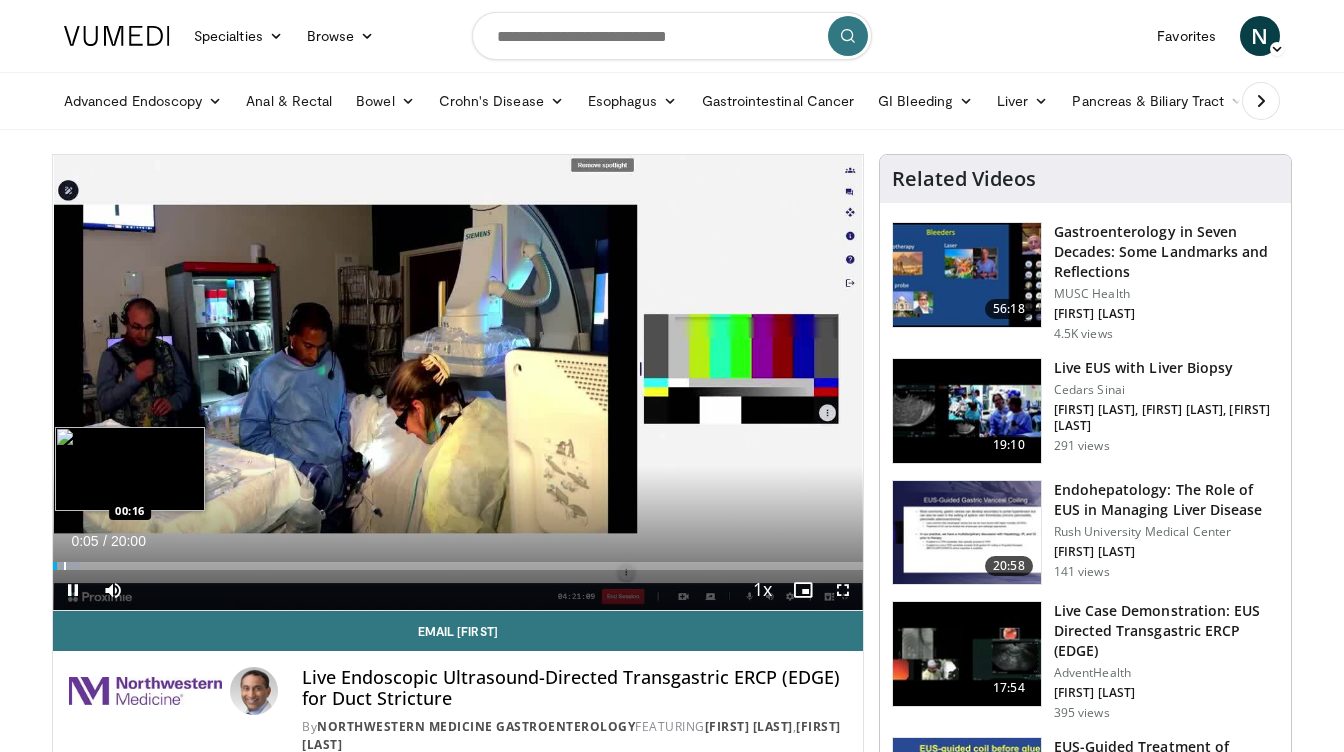 click at bounding box center (65, 566) 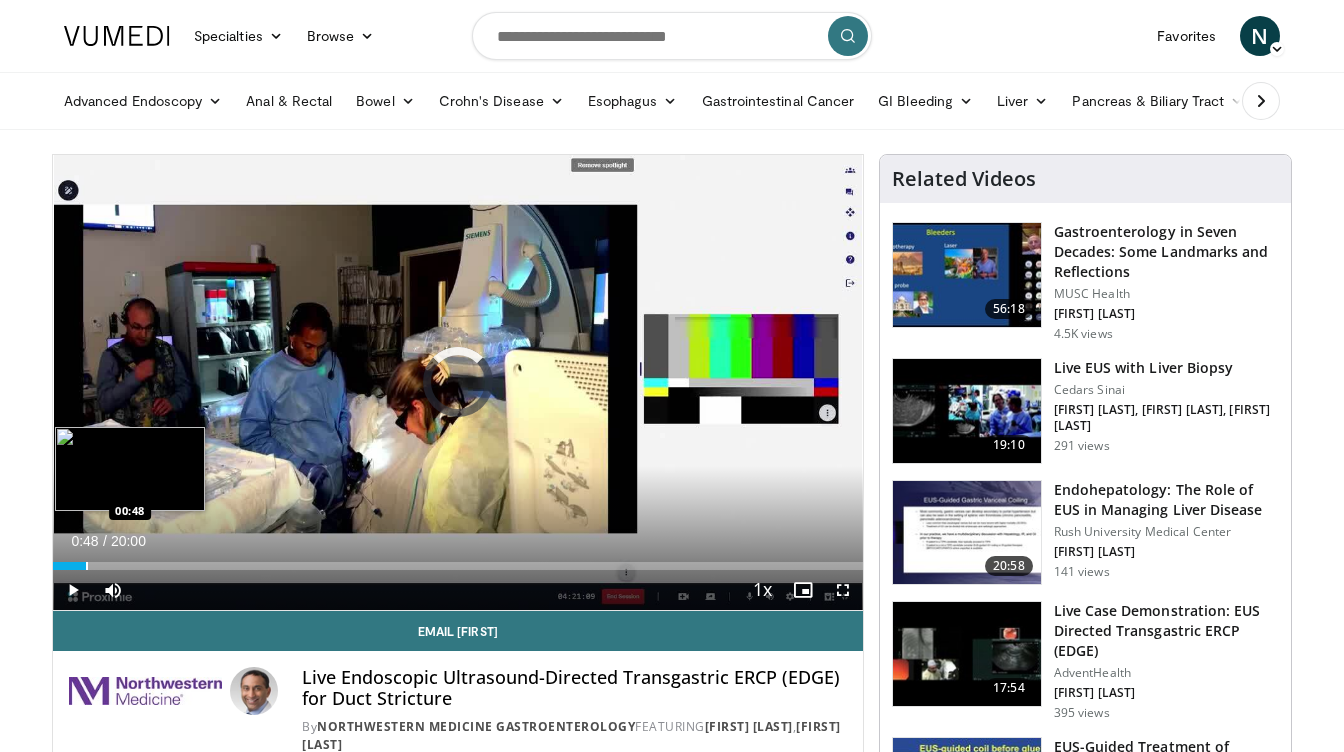 click at bounding box center [87, 566] 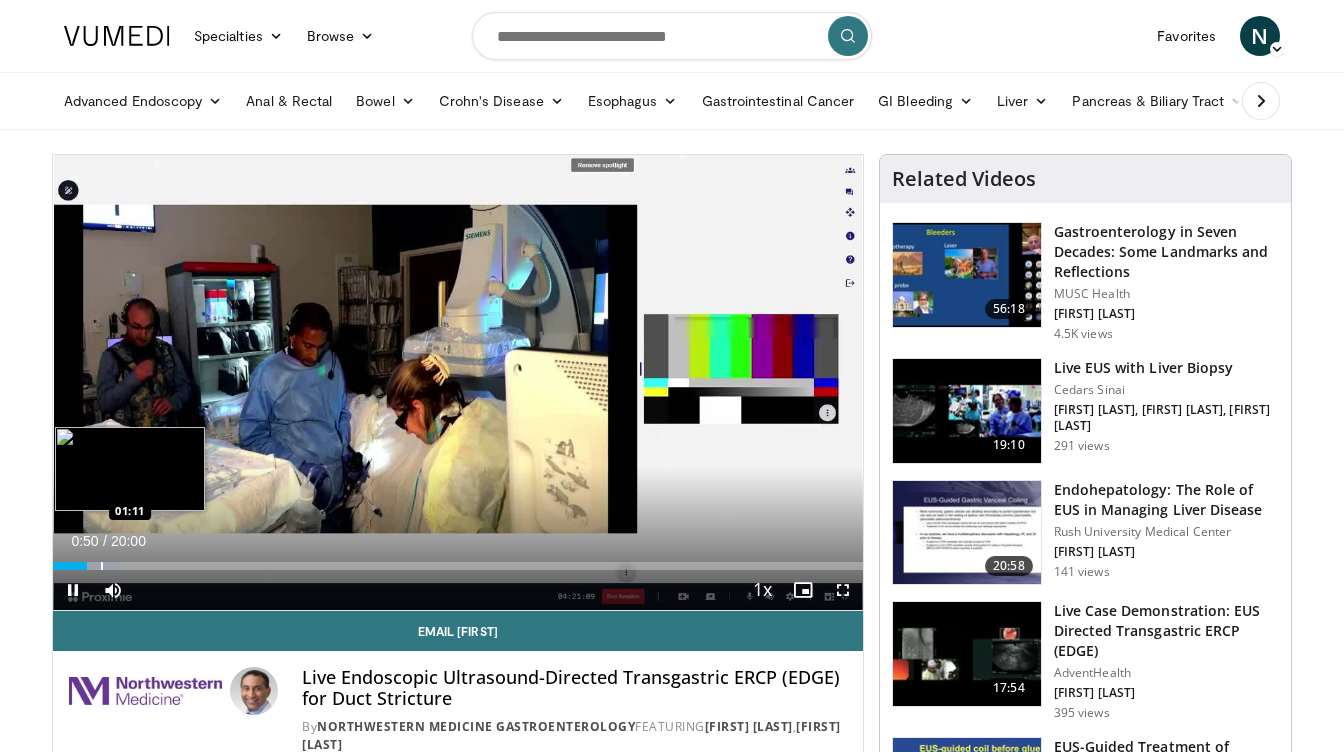 click on "Loaded :  8.33% 00:50 01:11" at bounding box center (458, 560) 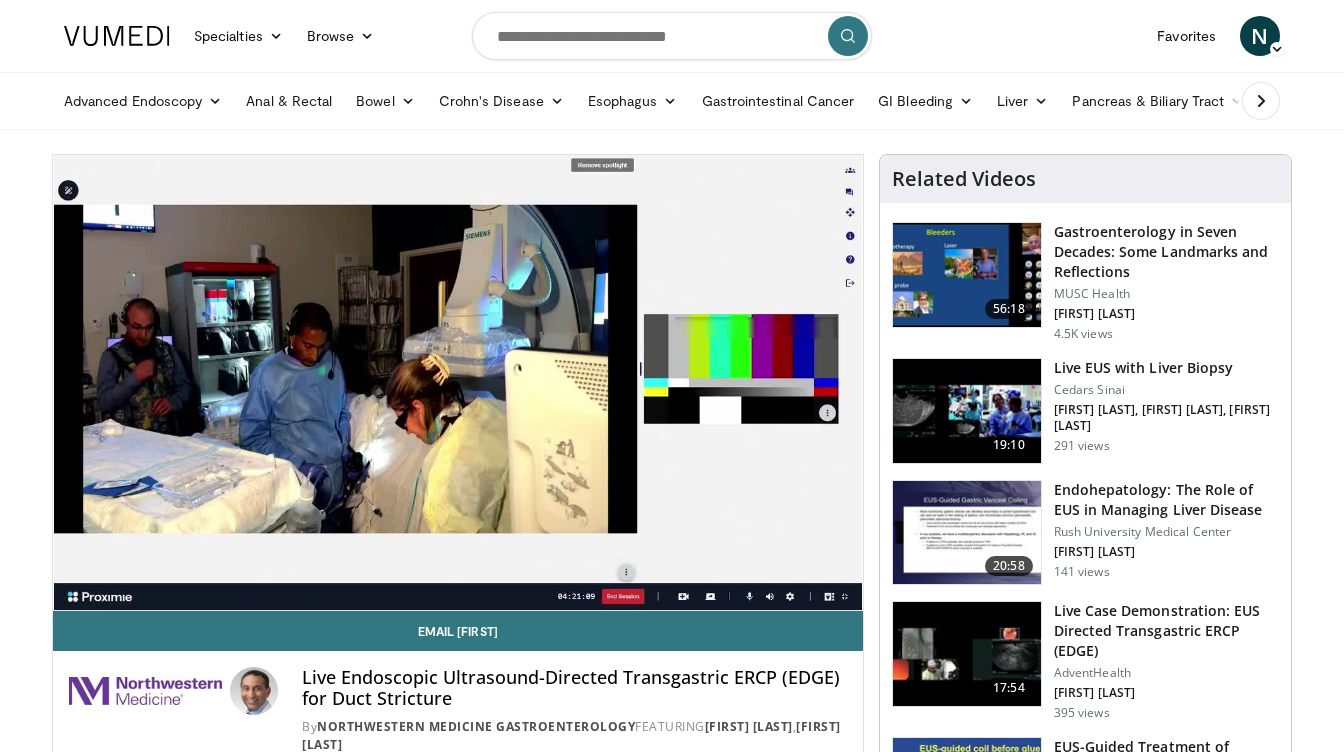 click on "Advanced Endoscopy
Anti-Reflux Endoscopic Procedures
Barrett's Esophagus Management
Endoluminal Stenting
Endoscopic Resections (EMR and ESD)
Endoscopic Retrograde Cholangiopancreatography (ERCP)
Interventional Endoscopic Ultrasound (EUS)
Peroral Endoscopic Myotomy (POEM)
Anal & Rectal
Bowel
Colectomy
Colitis
Colon Polyps
Constipation
Gut Microbiome Imaging" at bounding box center [755, 101] 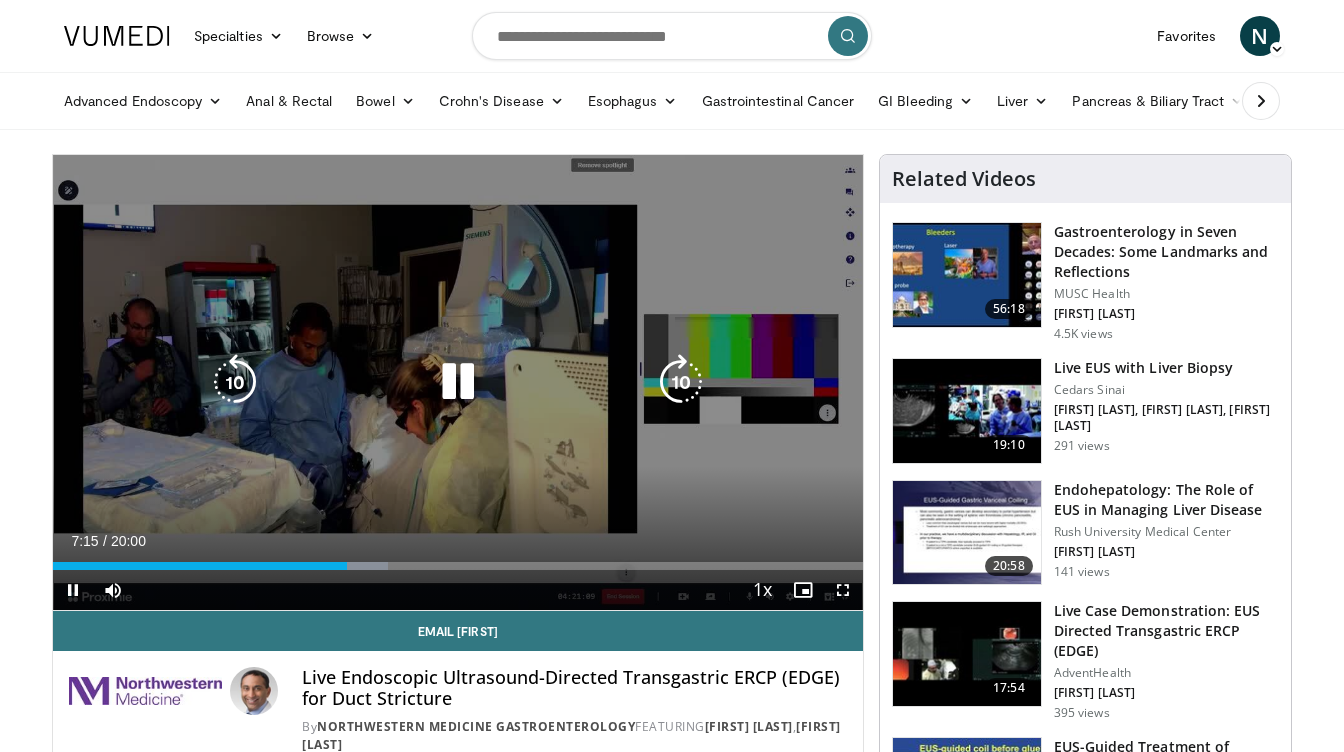 click on "10 seconds
Tap to unmute" at bounding box center (458, 382) 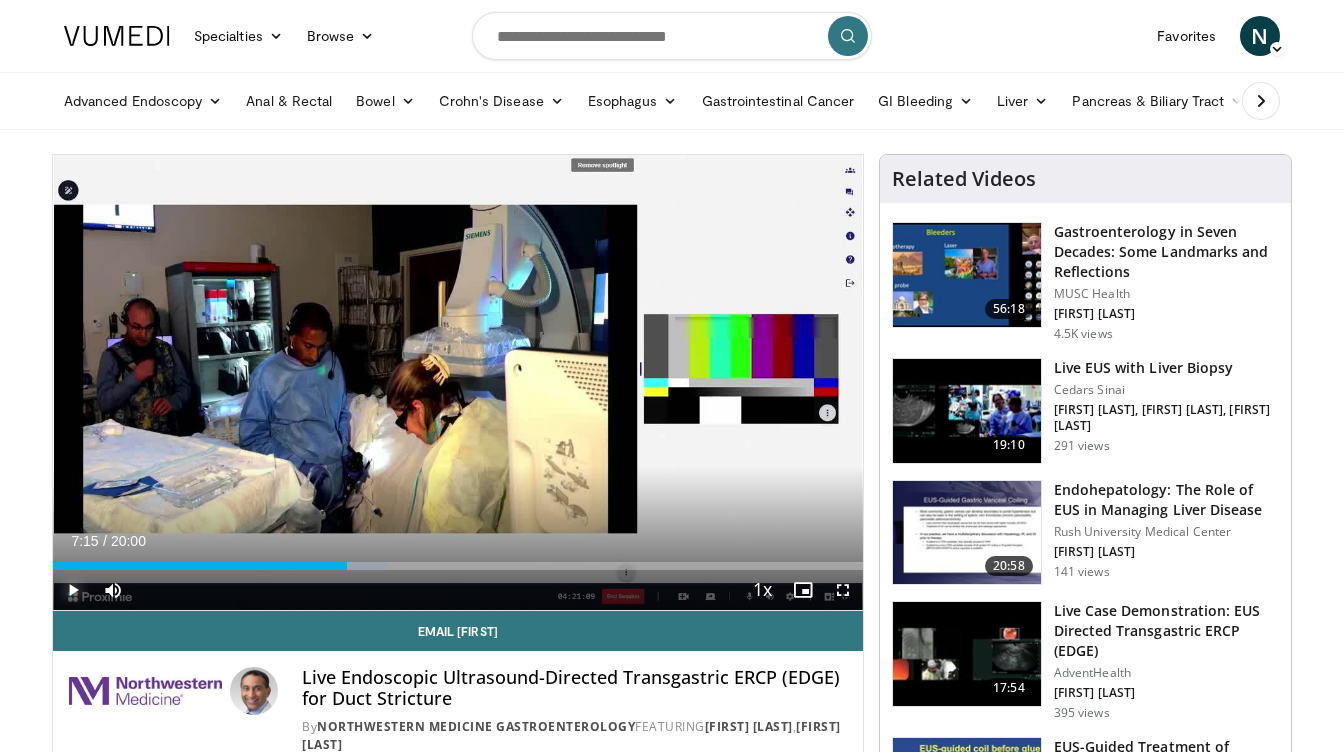 click at bounding box center (73, 590) 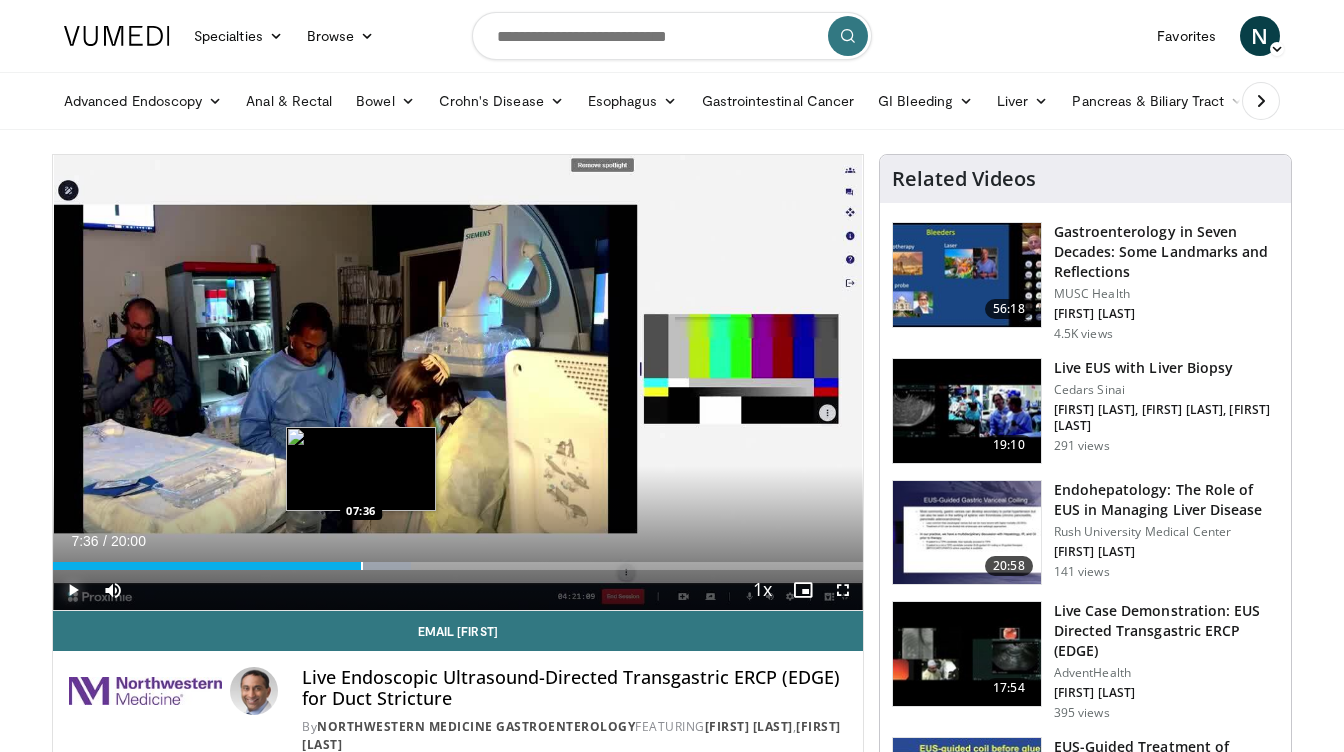 click at bounding box center (362, 566) 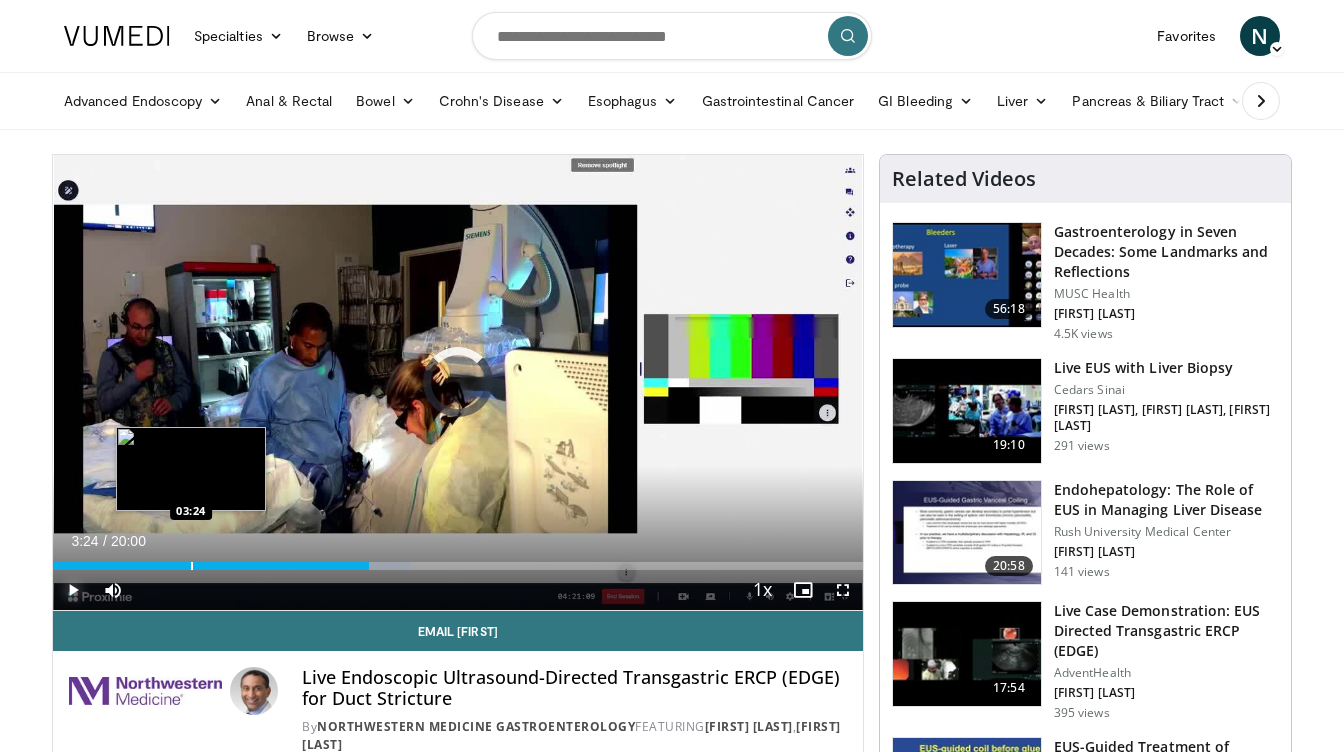 click at bounding box center (192, 566) 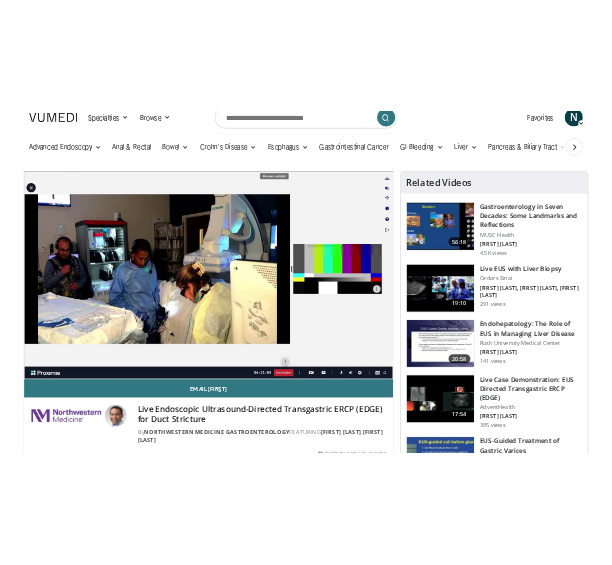 scroll, scrollTop: 0, scrollLeft: 0, axis: both 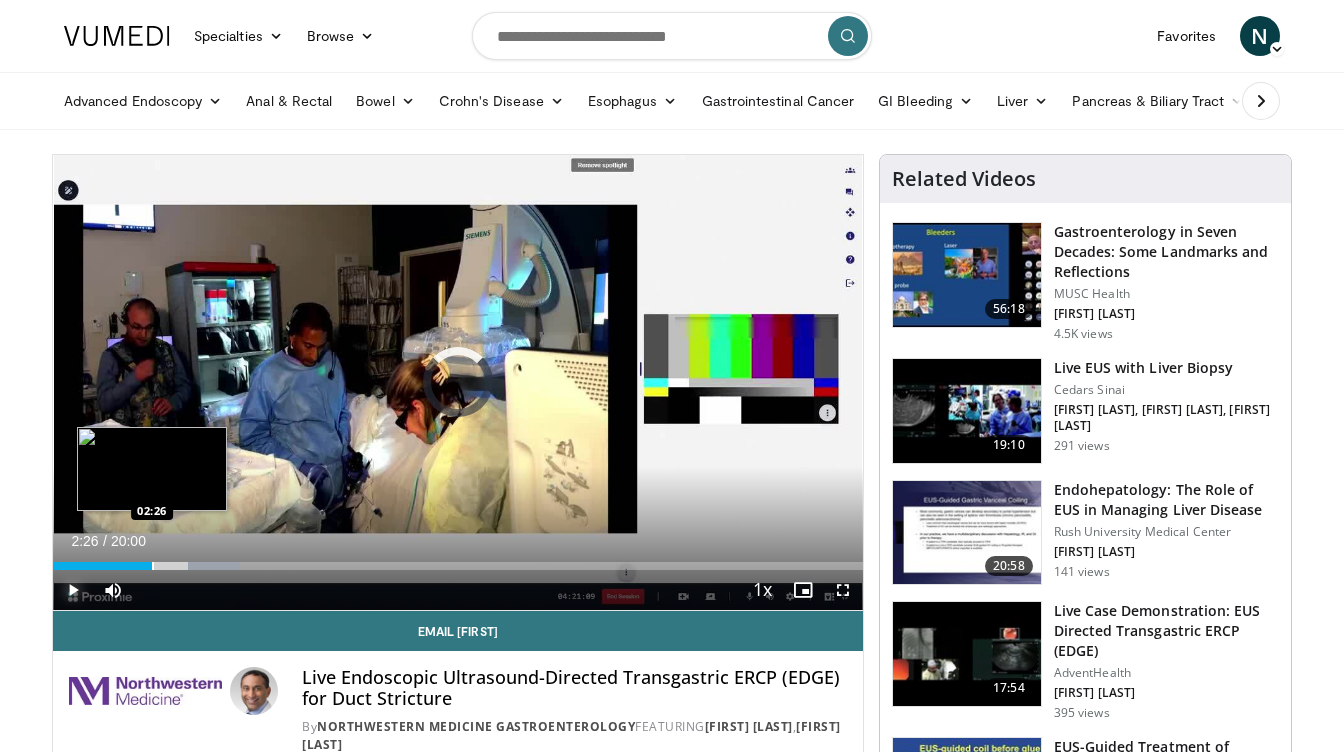 click at bounding box center [153, 566] 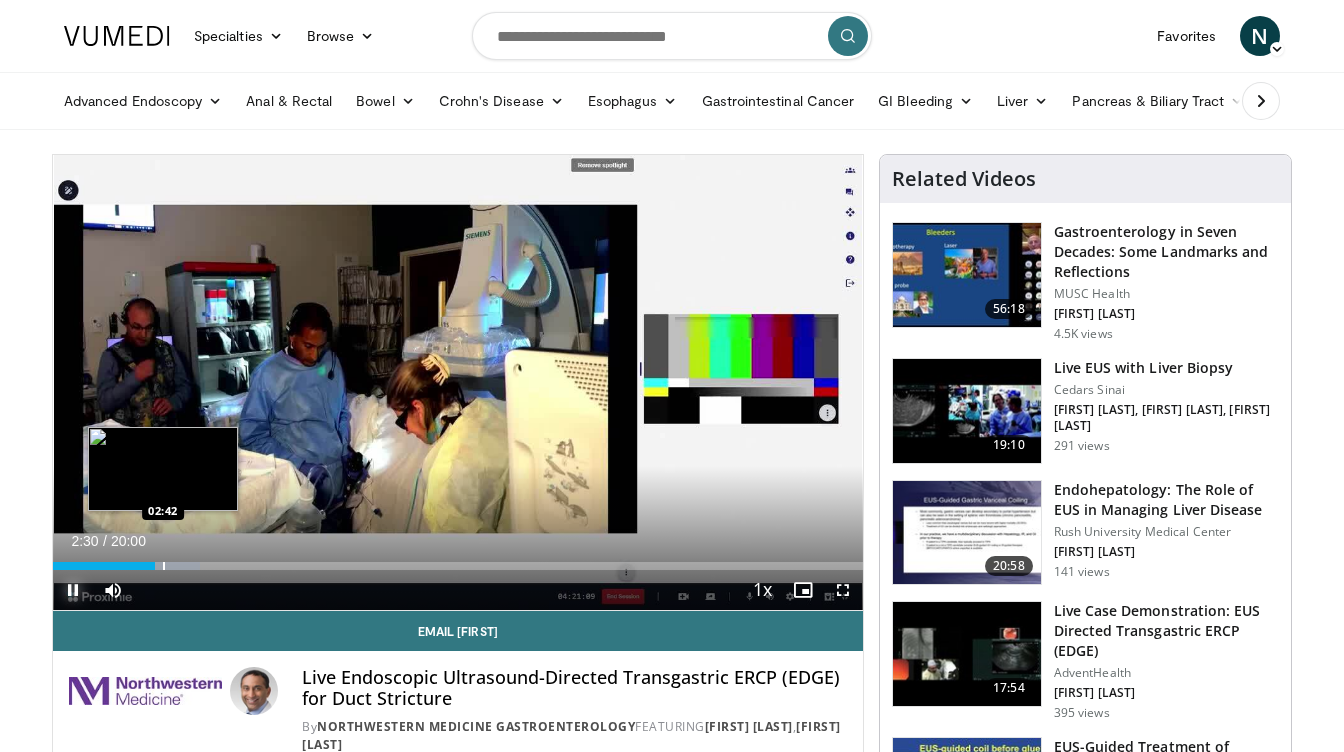 click at bounding box center [164, 566] 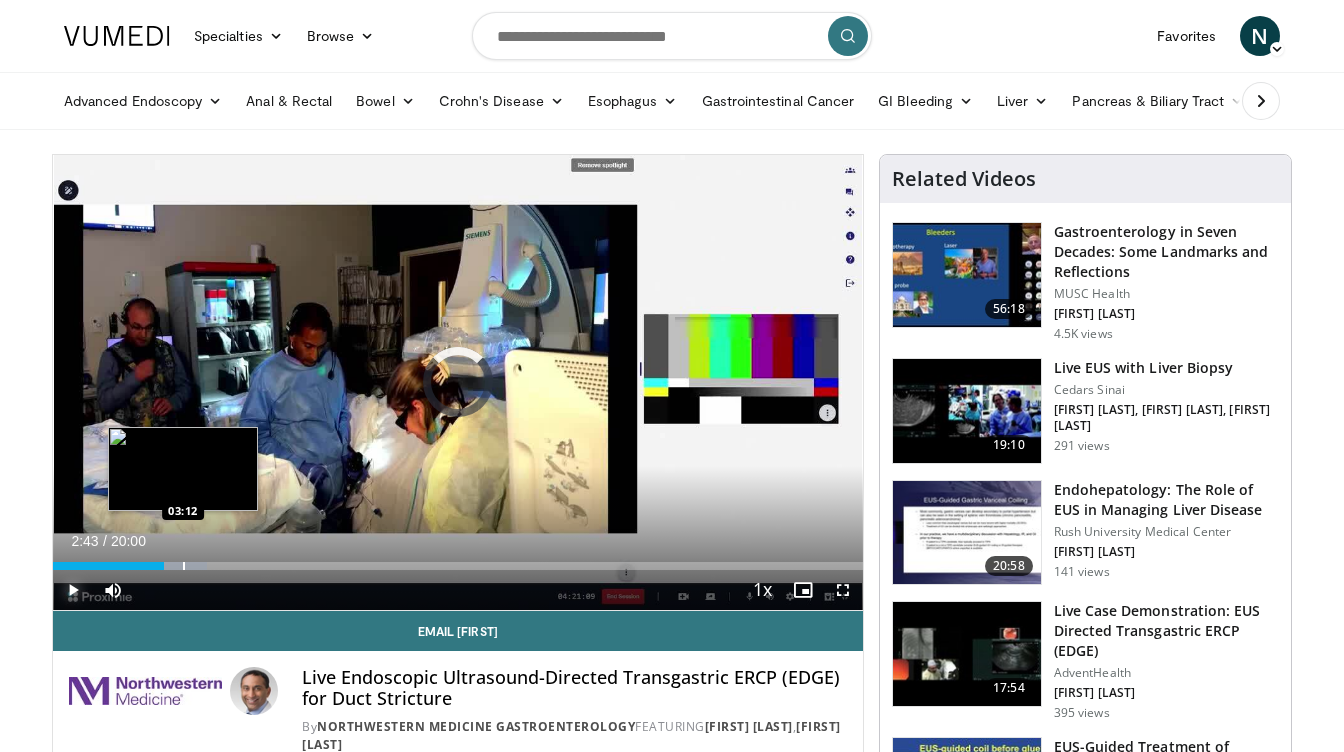 click at bounding box center [184, 566] 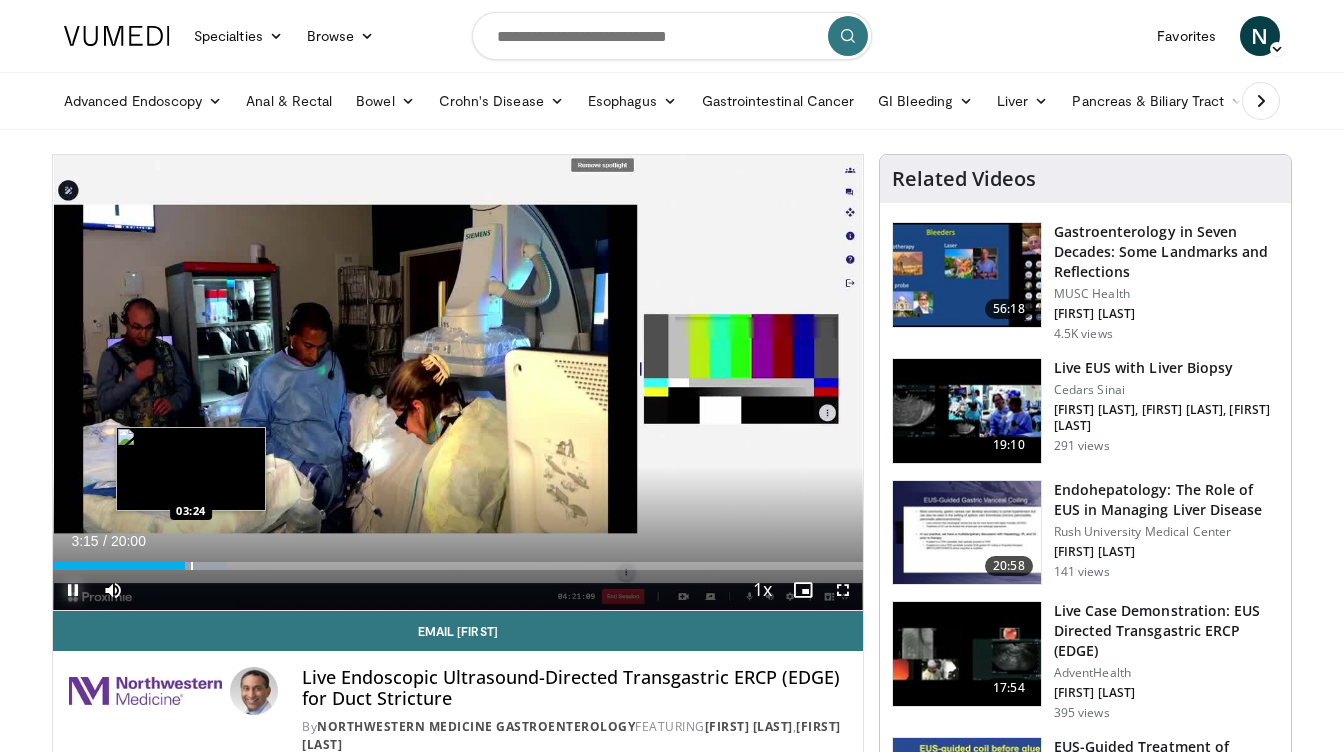 click at bounding box center (192, 566) 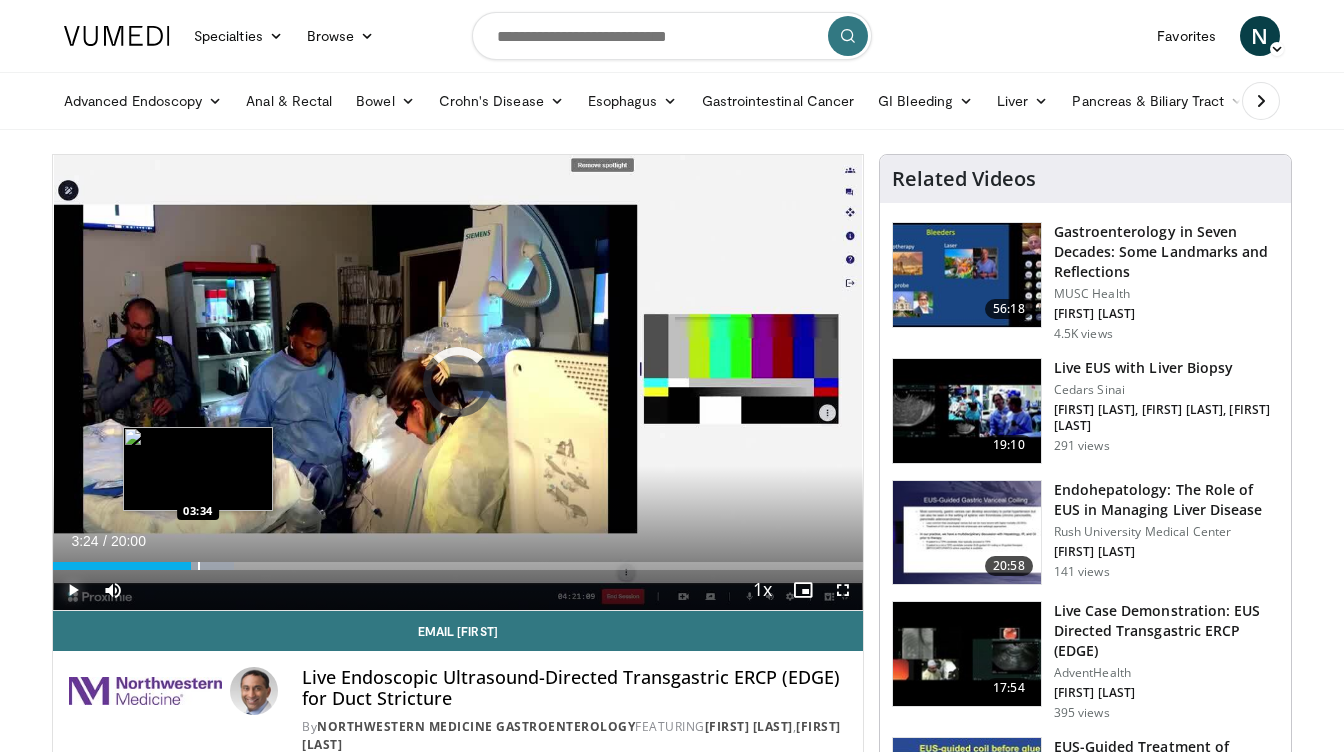 click at bounding box center (199, 566) 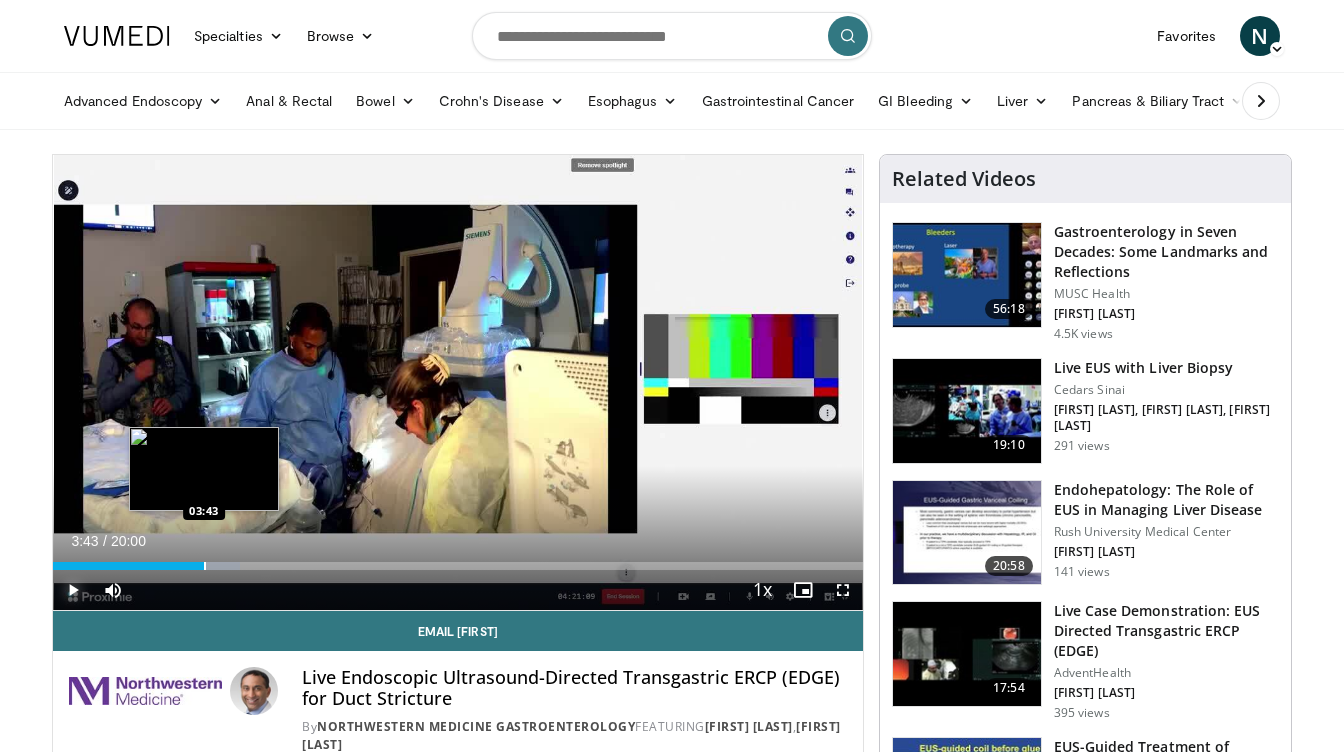 click at bounding box center [205, 566] 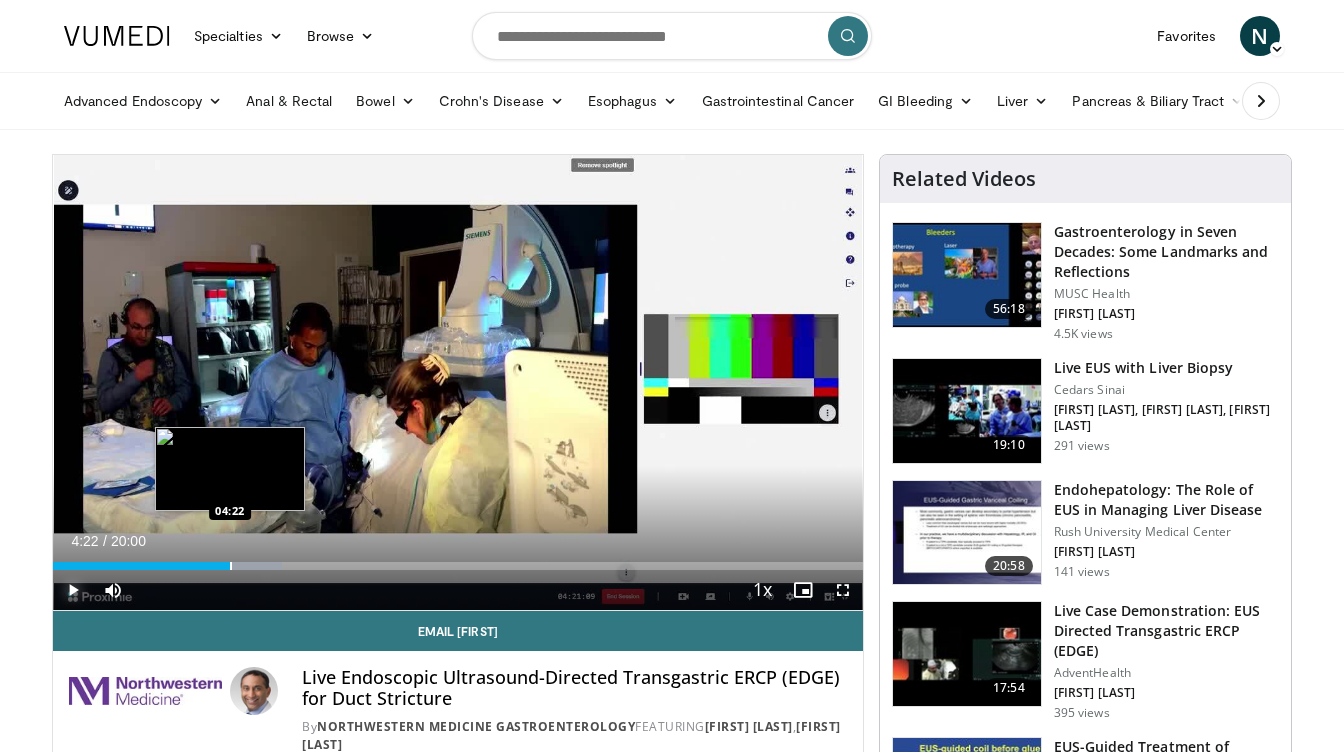 click at bounding box center [231, 566] 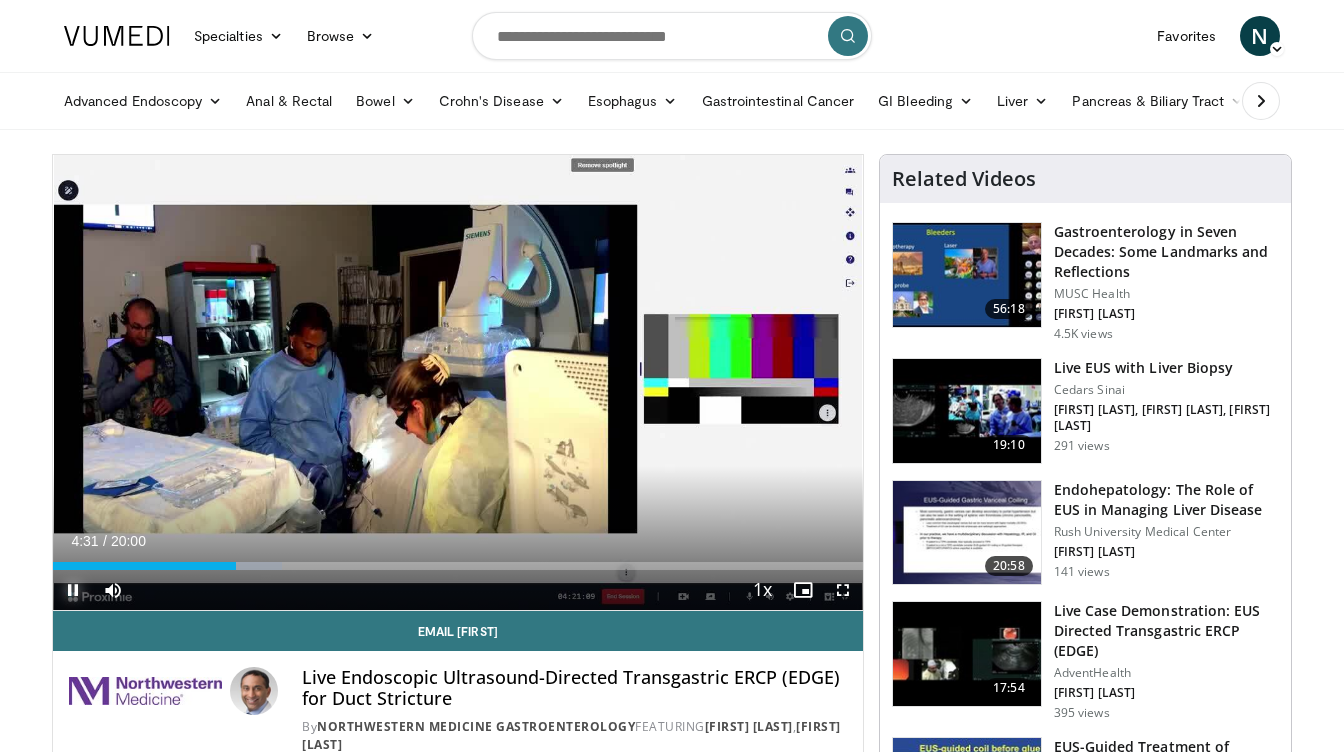 click at bounding box center [73, 590] 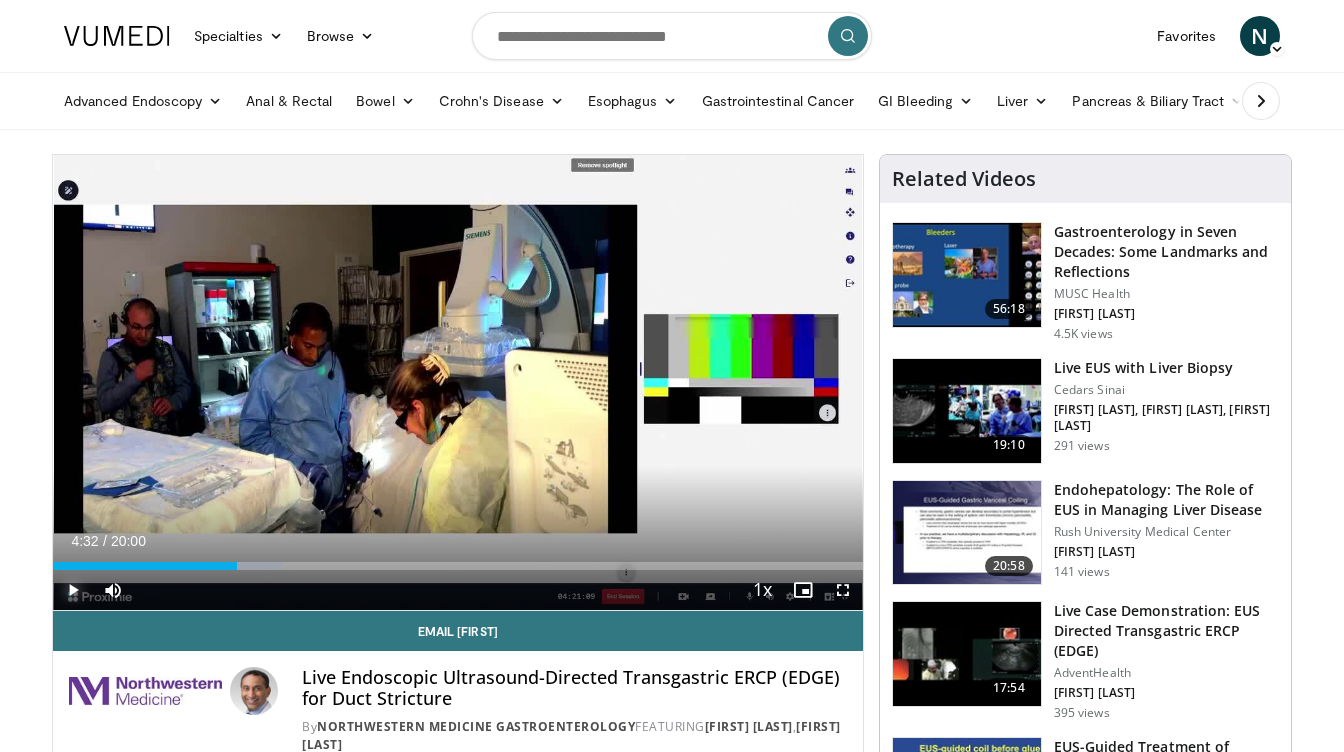 click at bounding box center (73, 590) 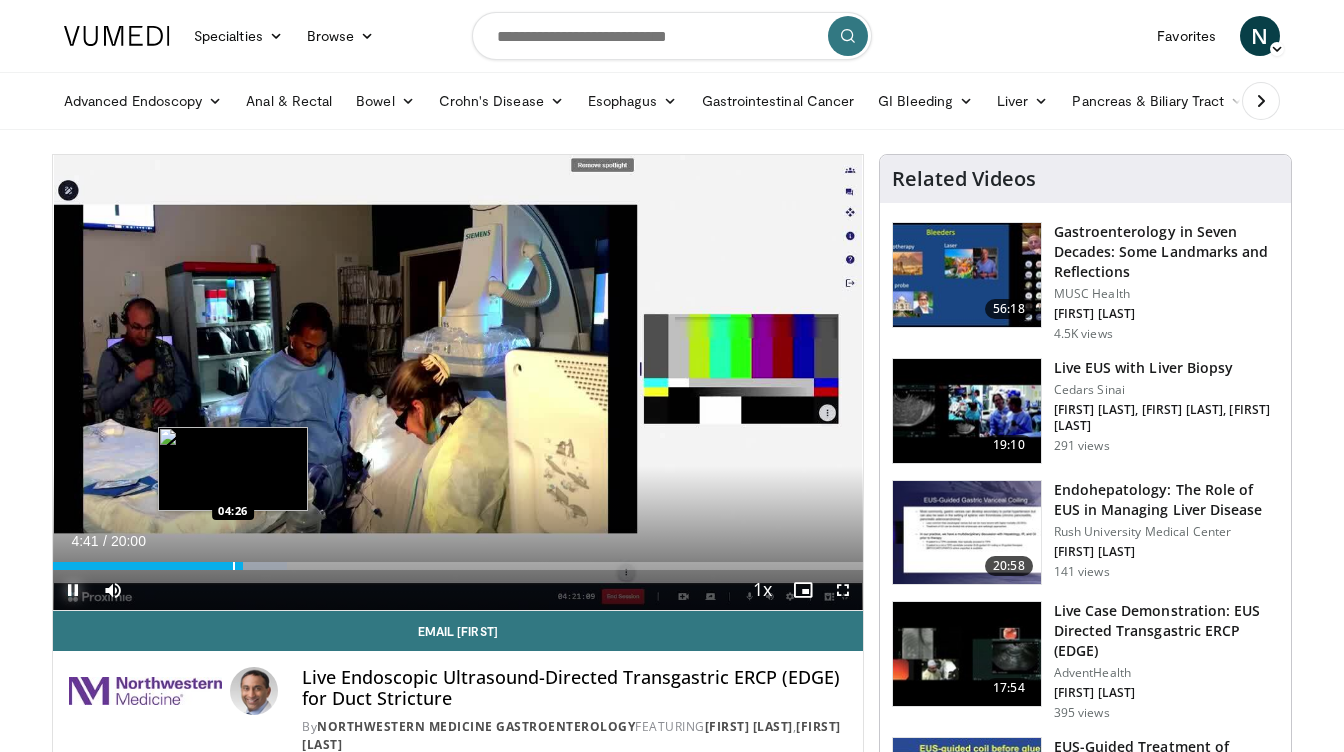 click at bounding box center (234, 566) 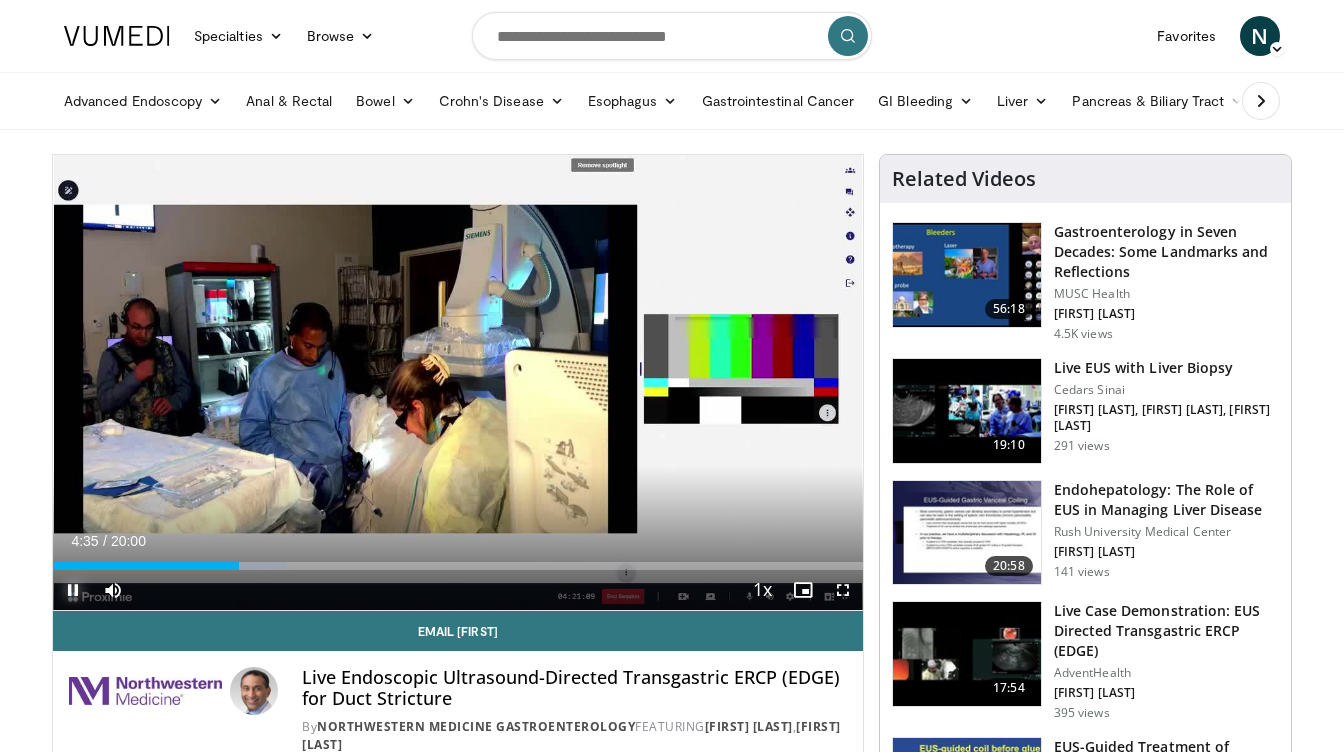 click at bounding box center (73, 590) 